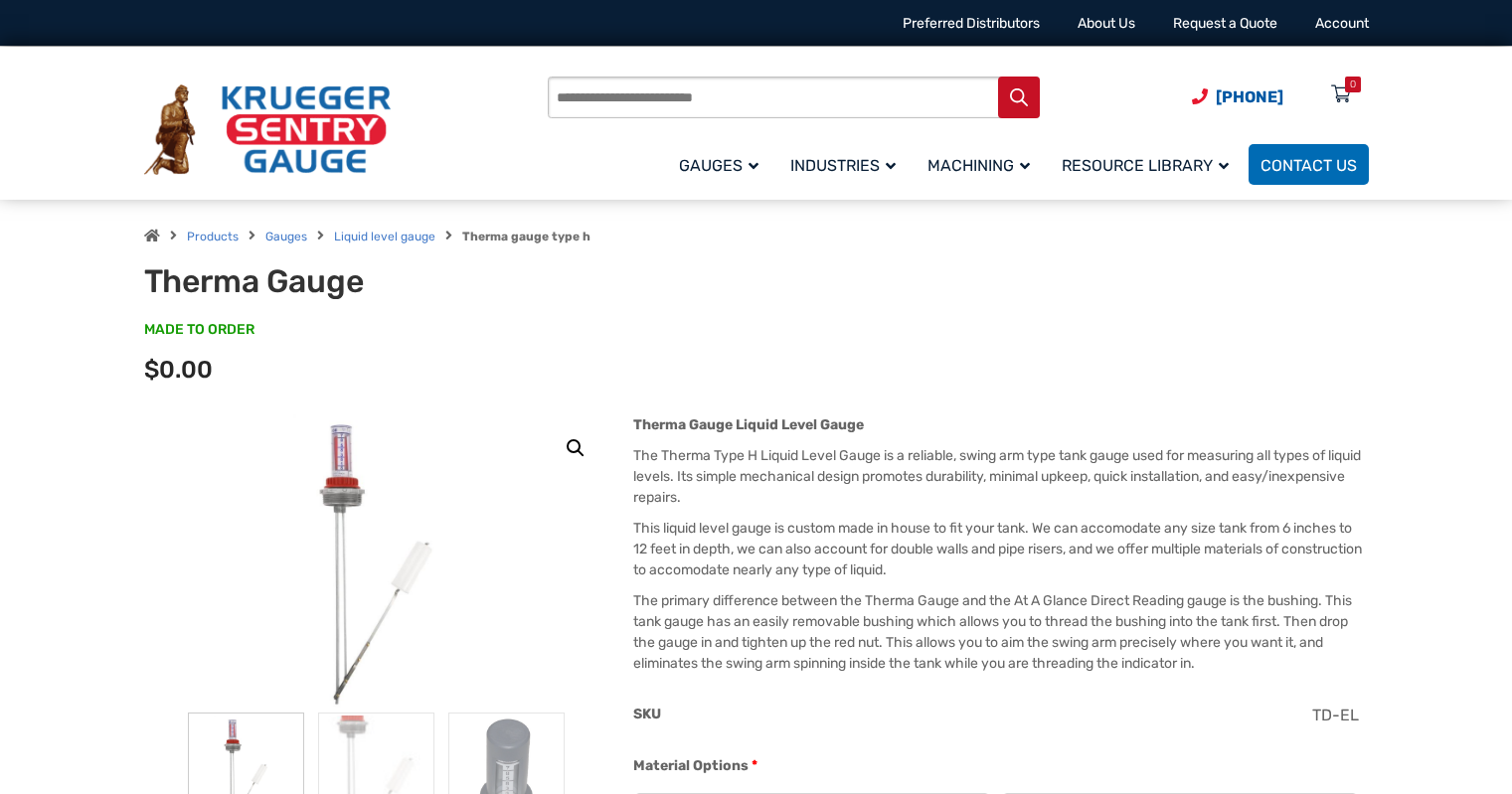 scroll, scrollTop: 0, scrollLeft: 0, axis: both 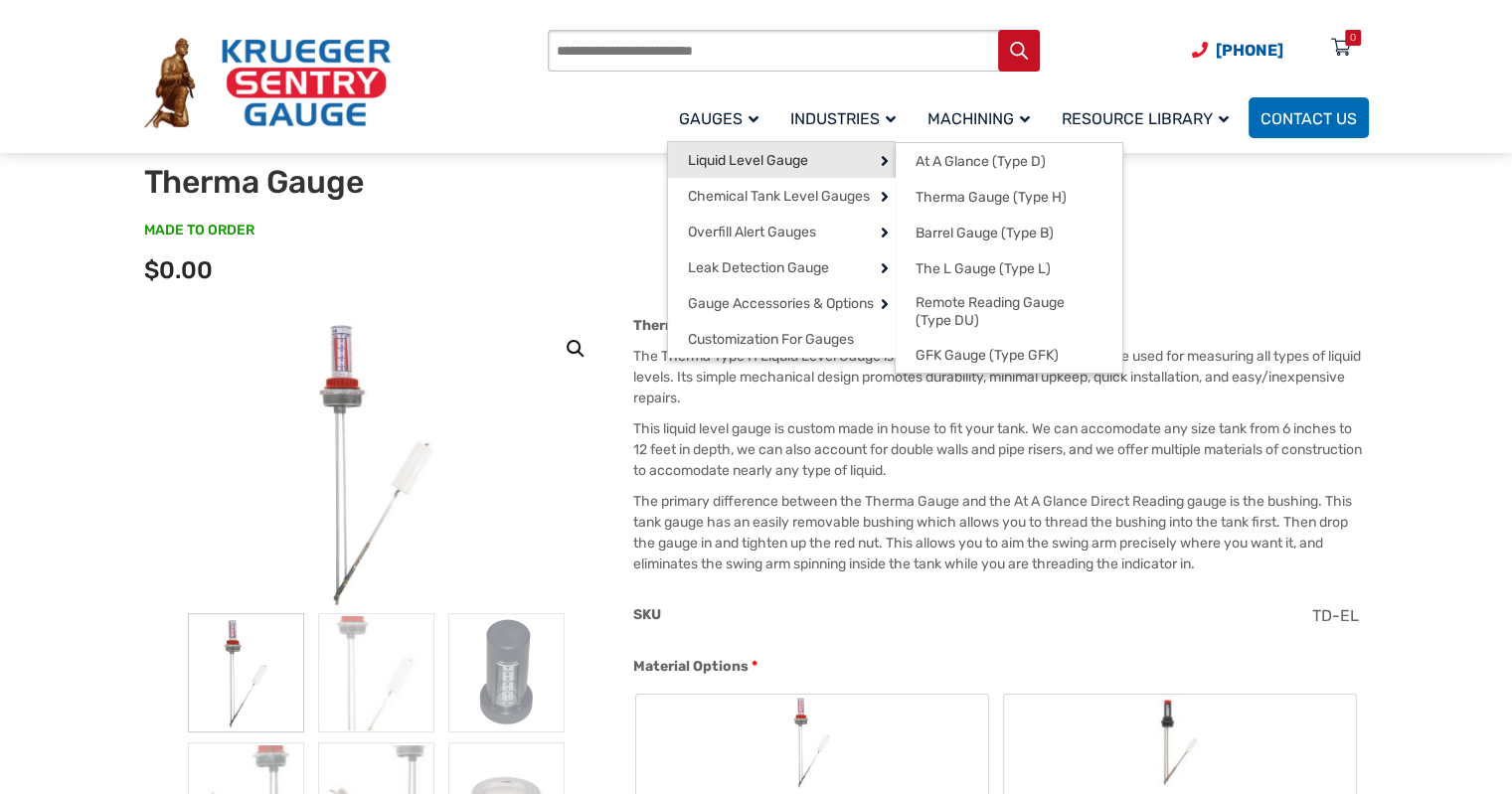 click on "Liquid Level Gauge" at bounding box center [748, 161] 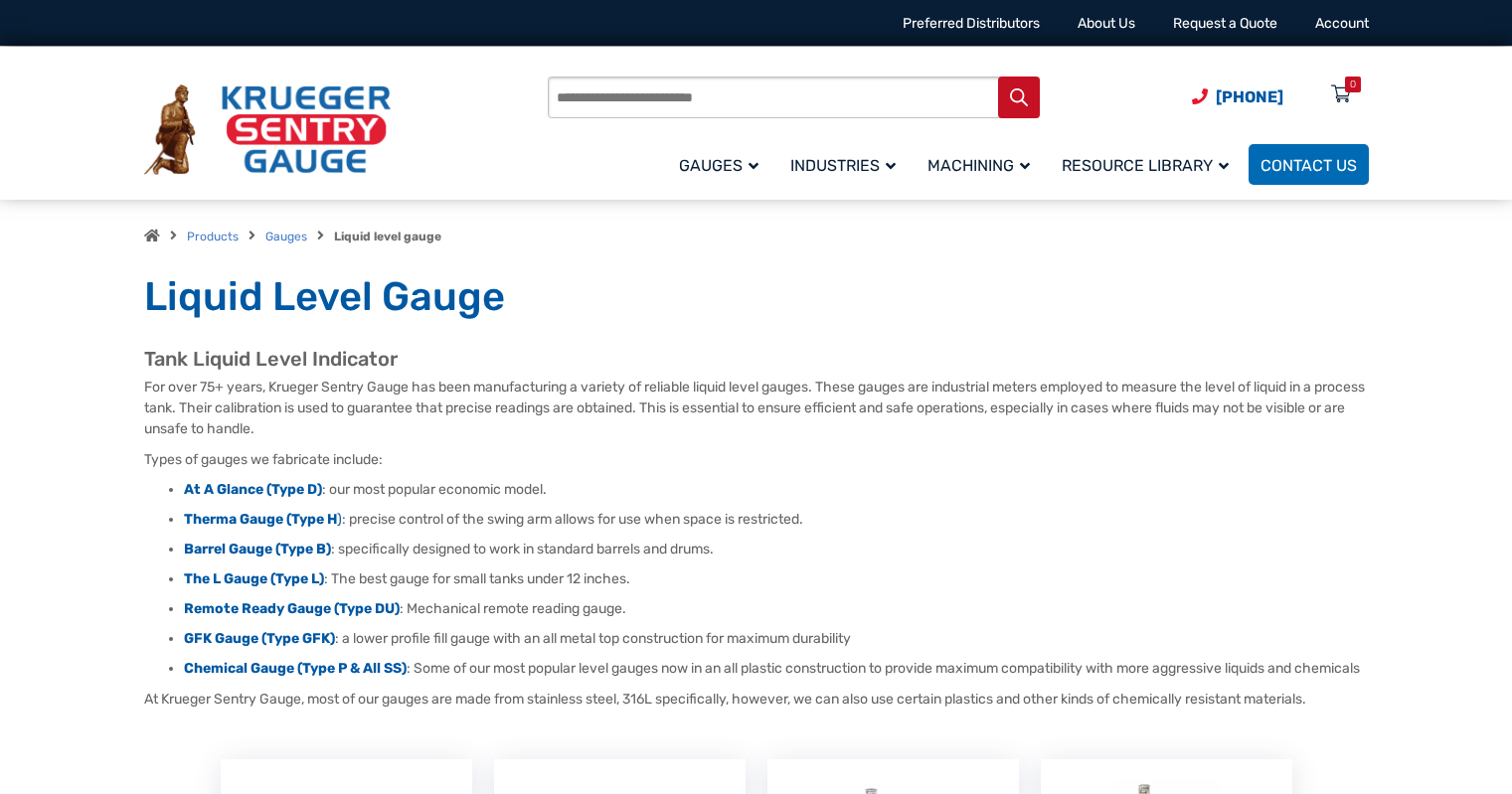 scroll, scrollTop: 0, scrollLeft: 0, axis: both 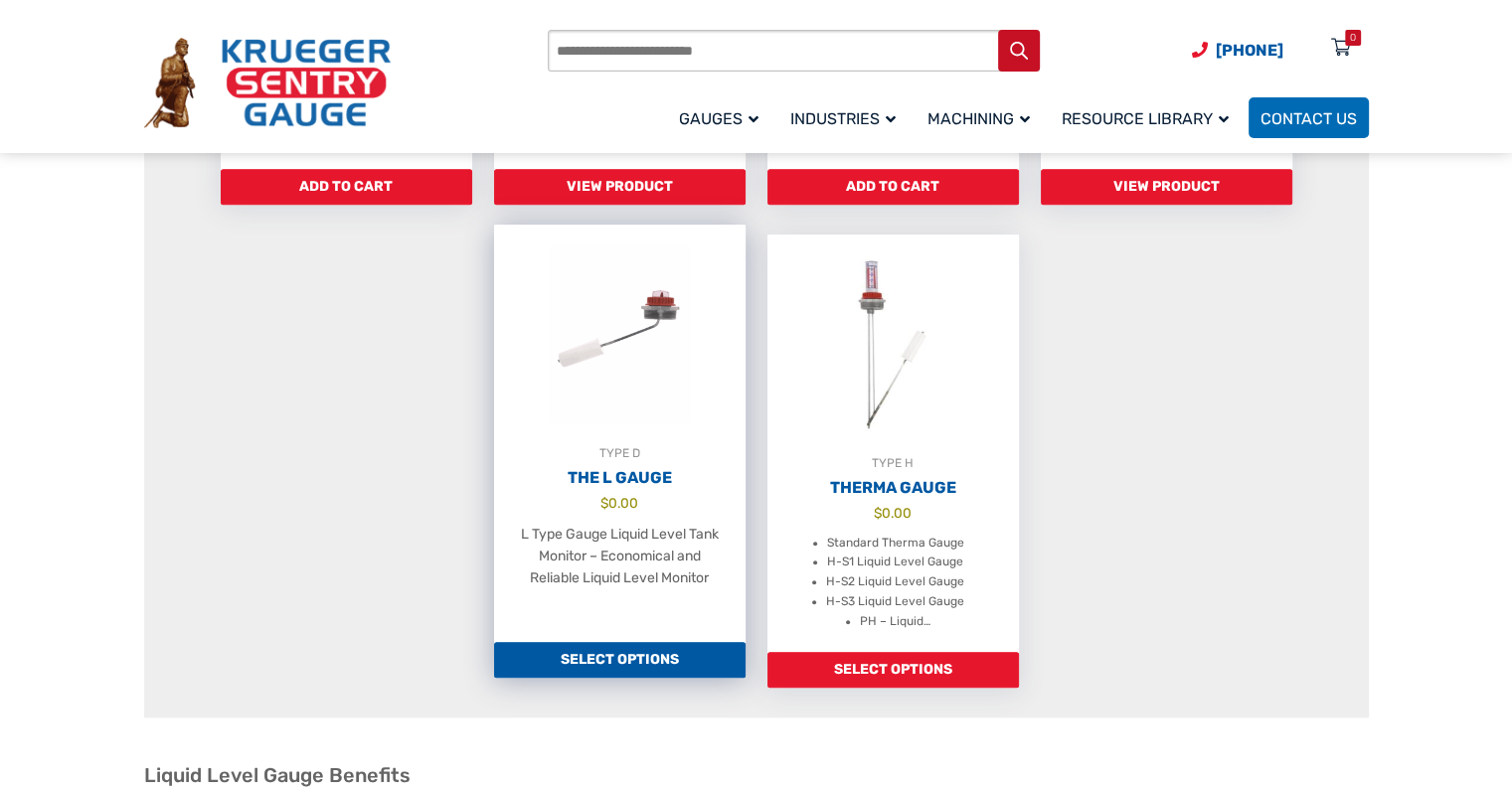 click on "Select options" at bounding box center [619, 660] 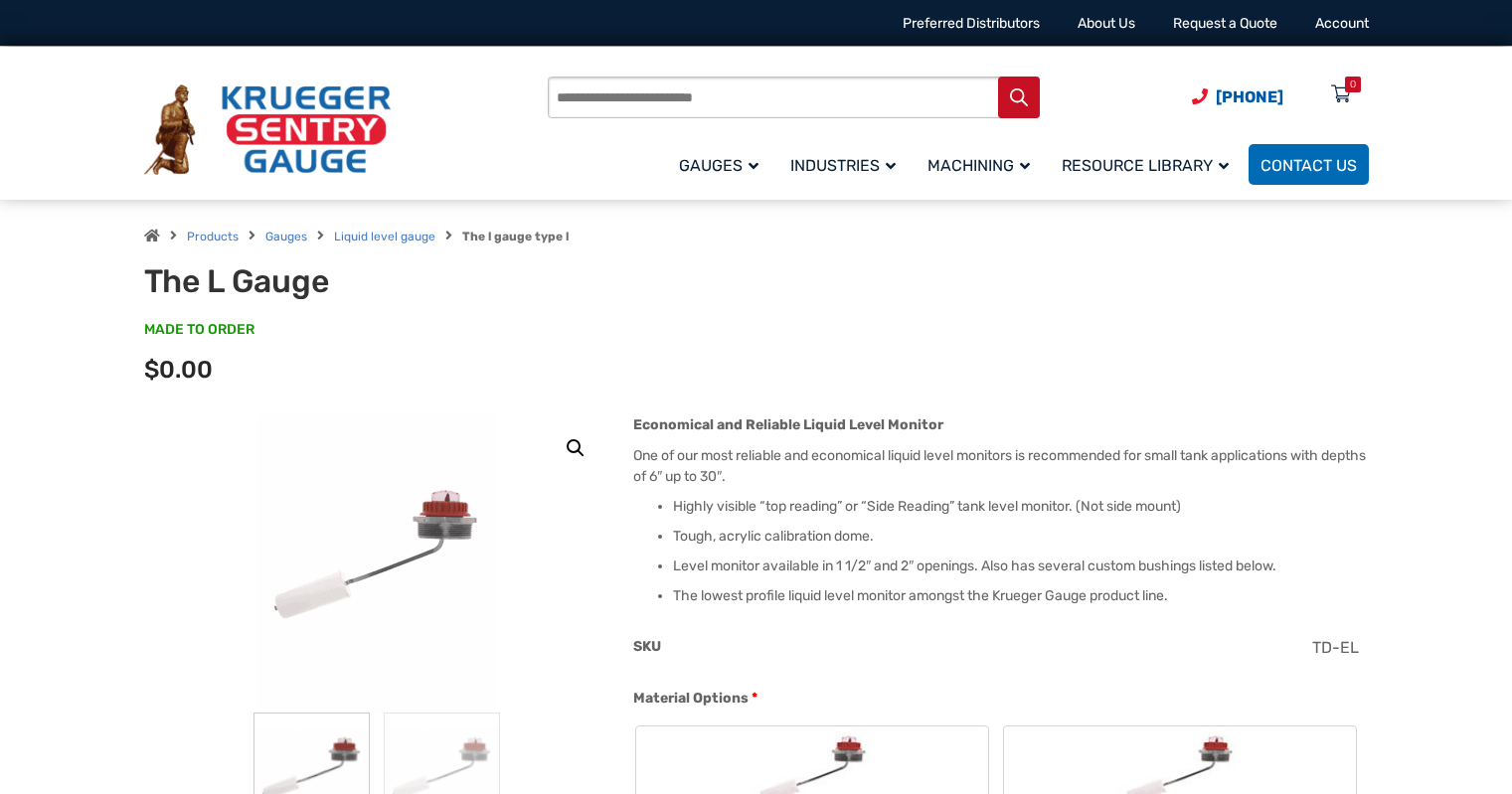 scroll, scrollTop: 0, scrollLeft: 0, axis: both 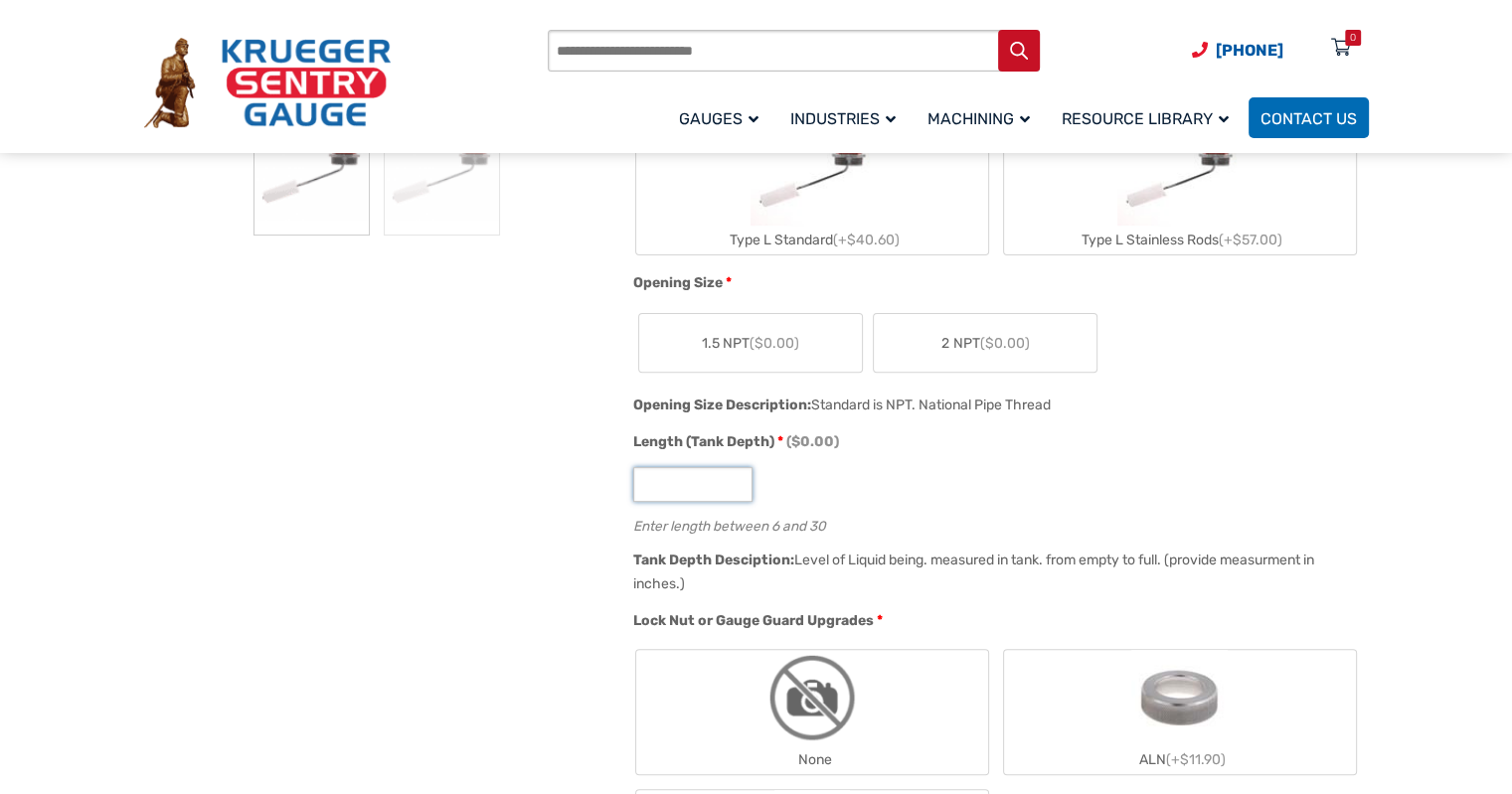 click on "Length (Tank Depth)   *   ($0.00)" at bounding box center (693, 484) 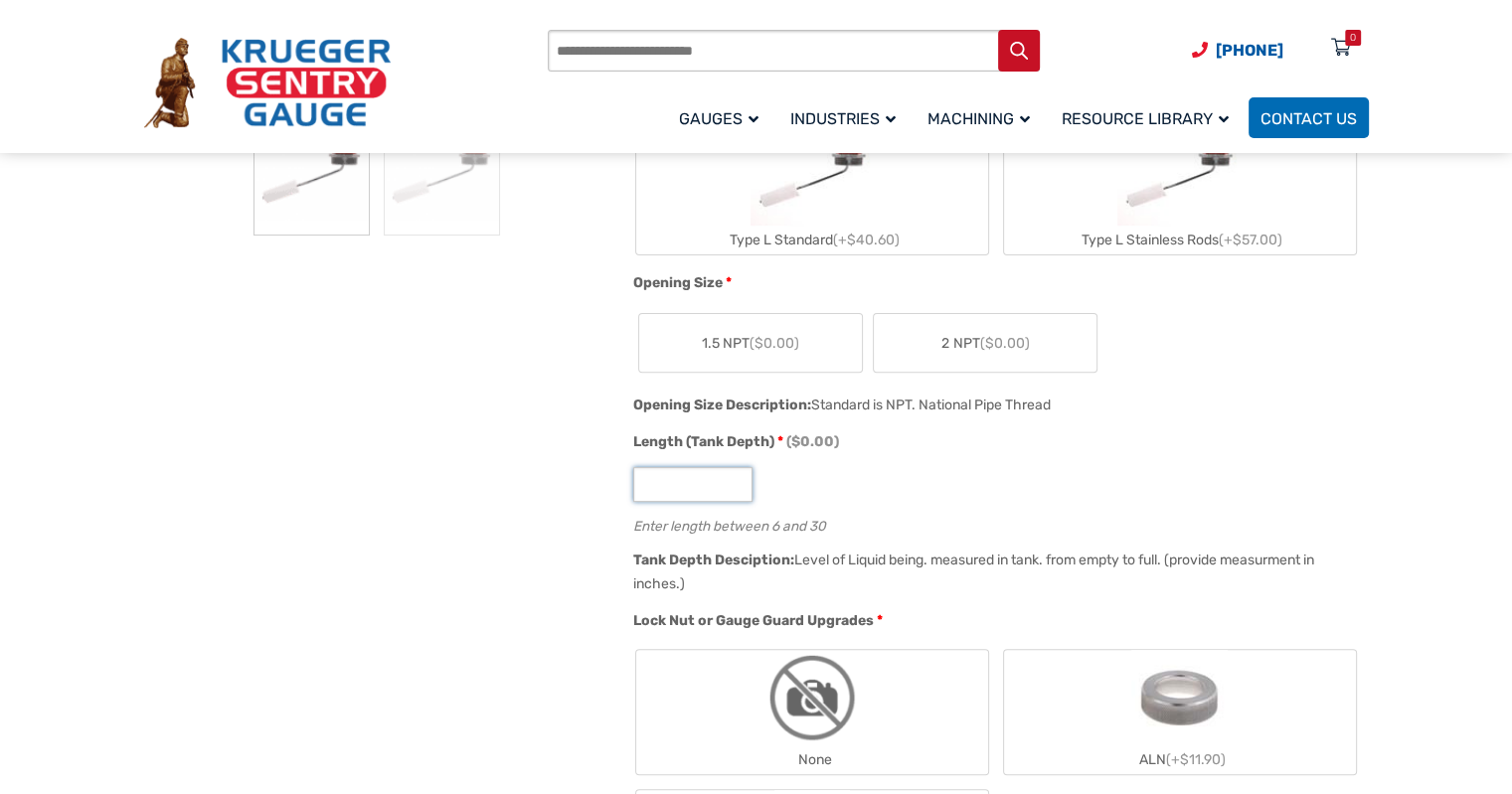 type on "*" 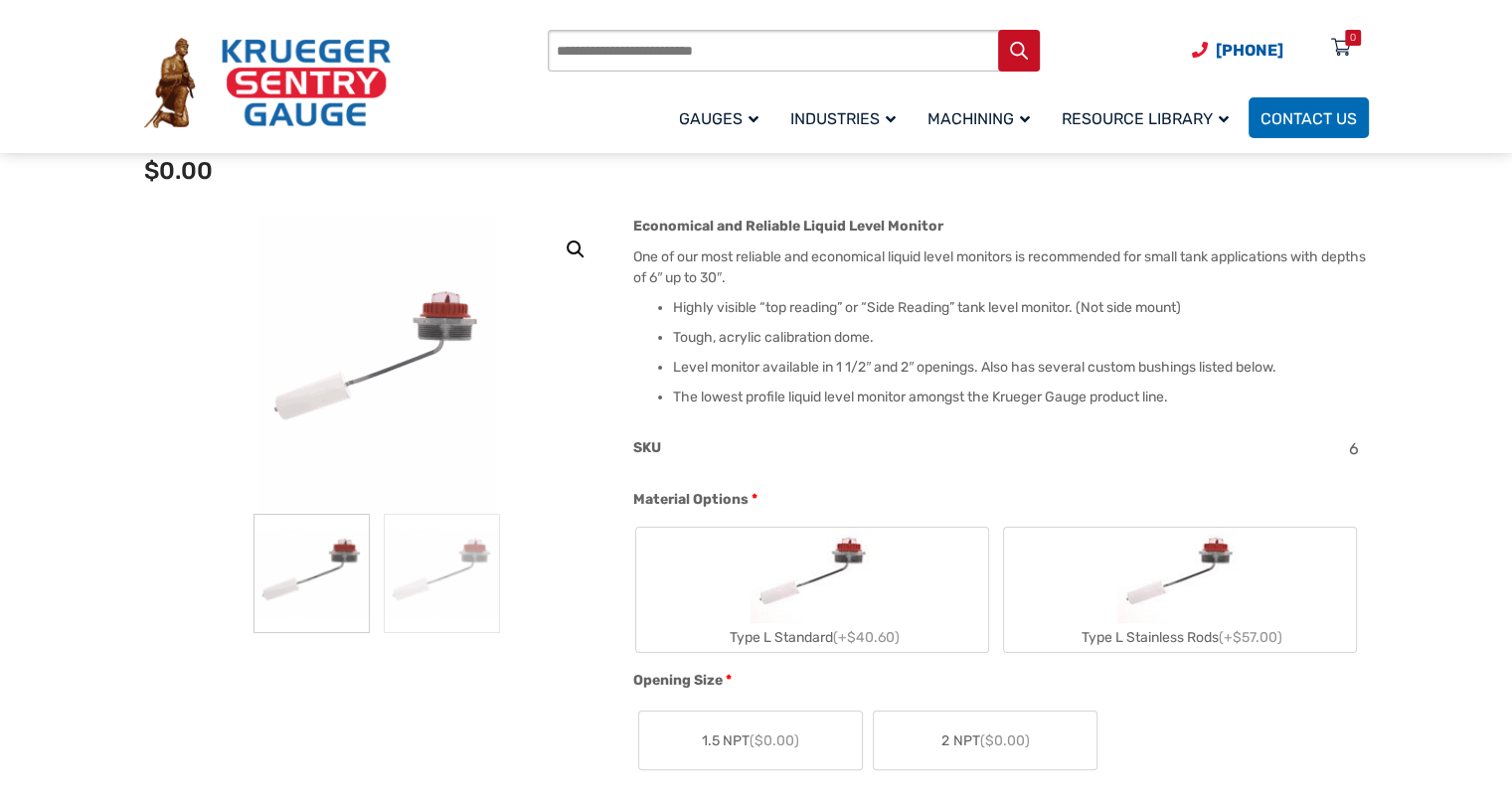 scroll, scrollTop: 298, scrollLeft: 0, axis: vertical 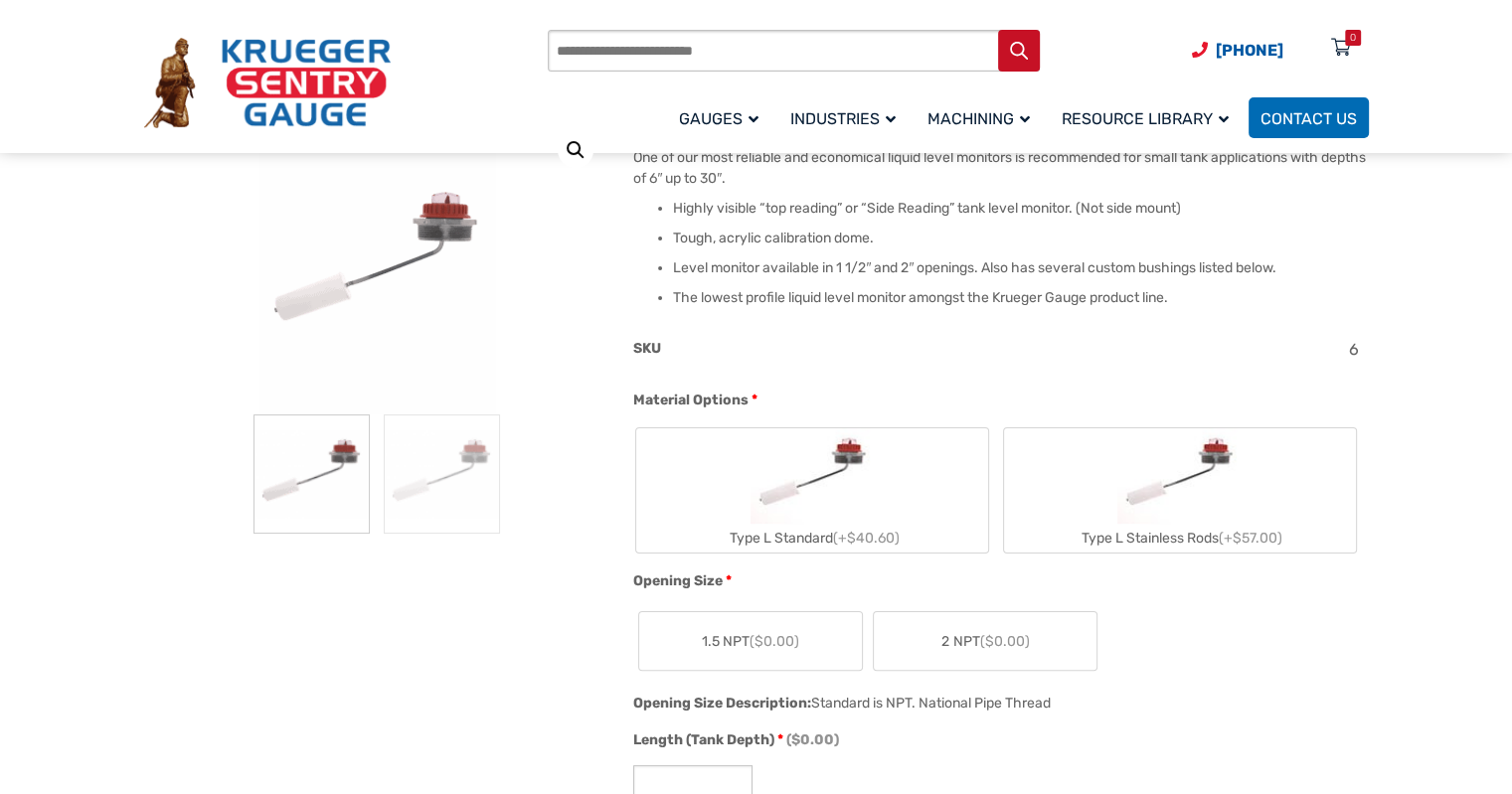 click on "1.5 NPT  ($0.00)" at bounding box center (751, 641) 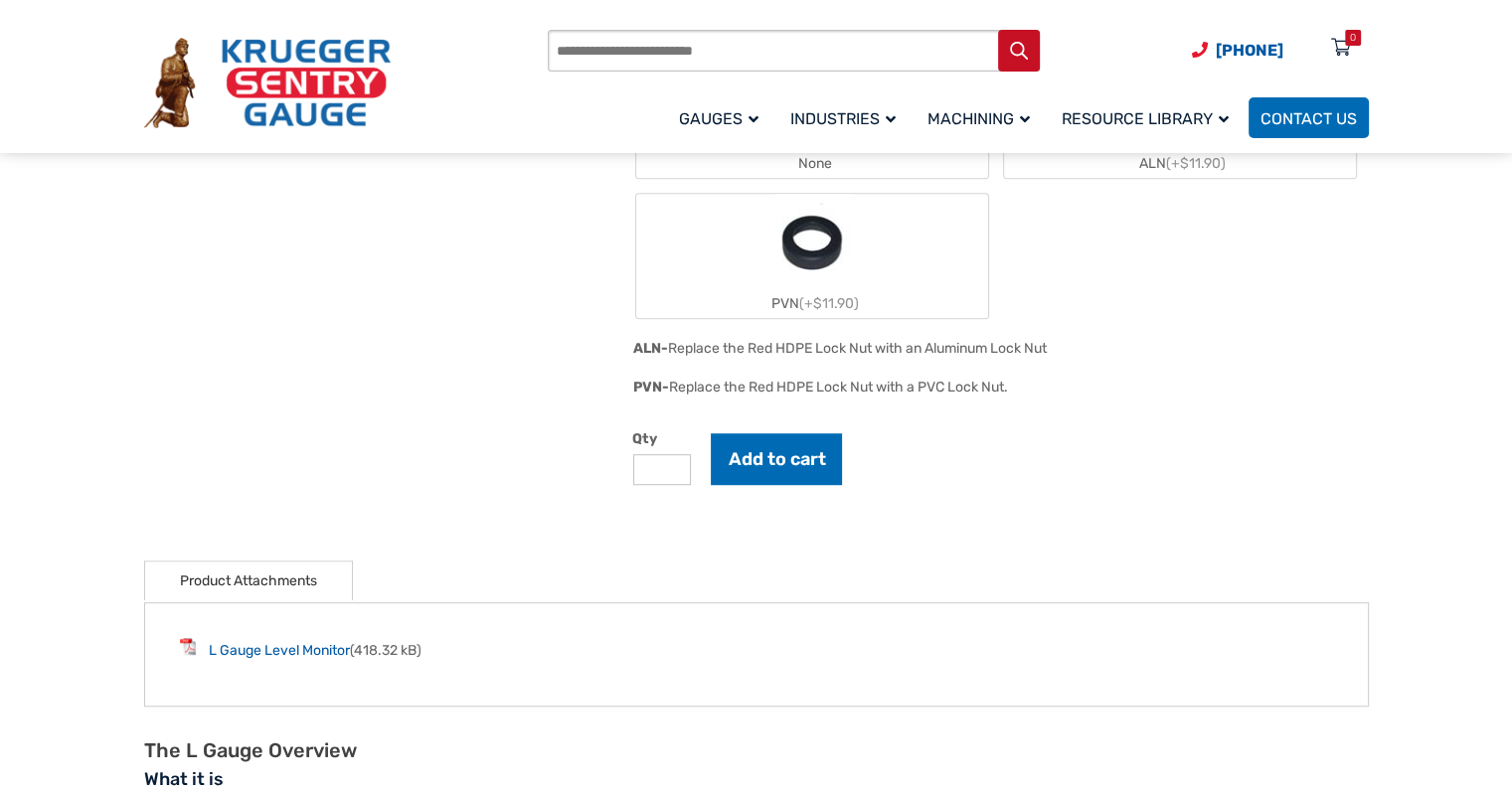 scroll, scrollTop: 1292, scrollLeft: 0, axis: vertical 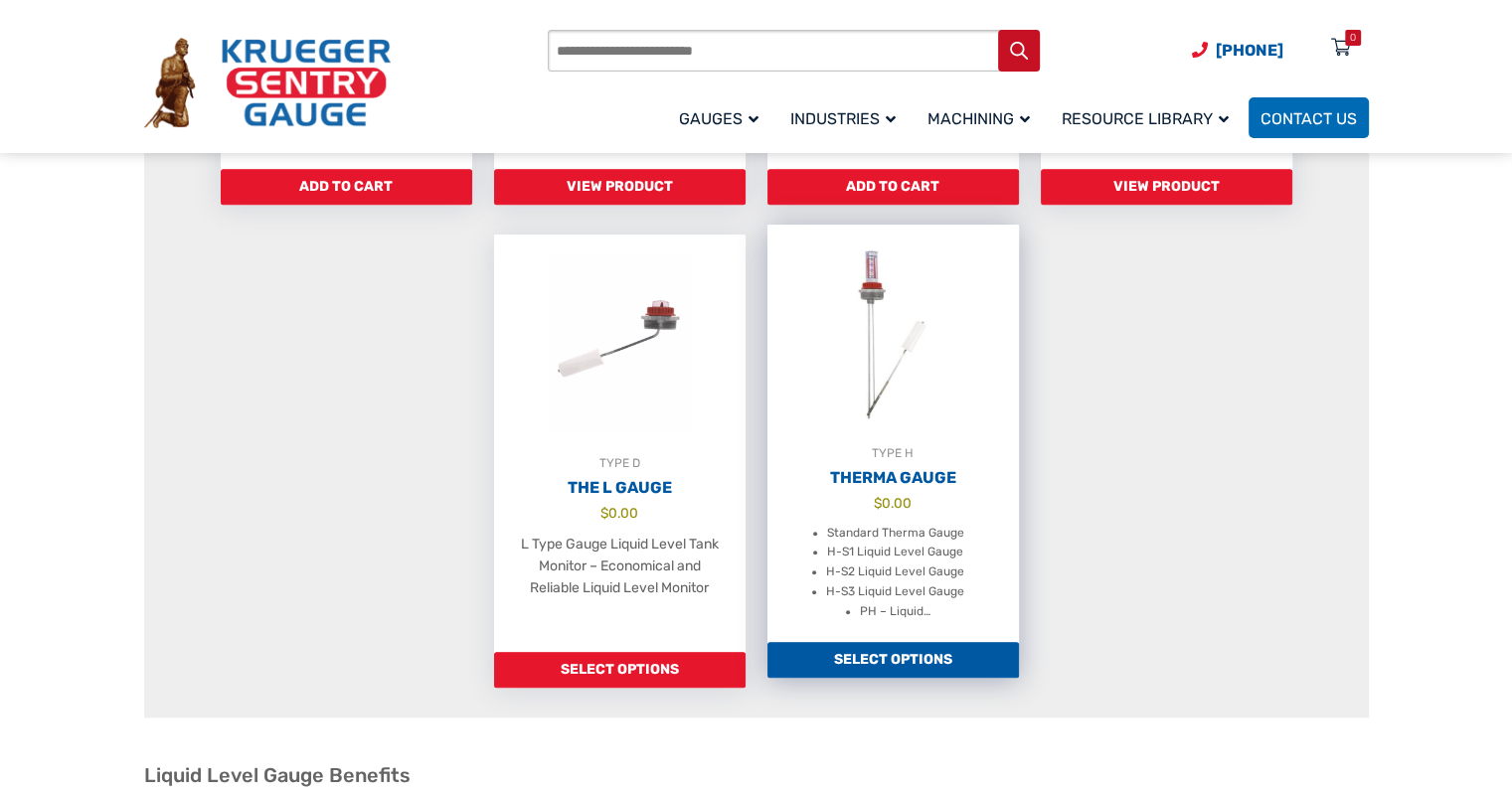 click at bounding box center (893, 334) 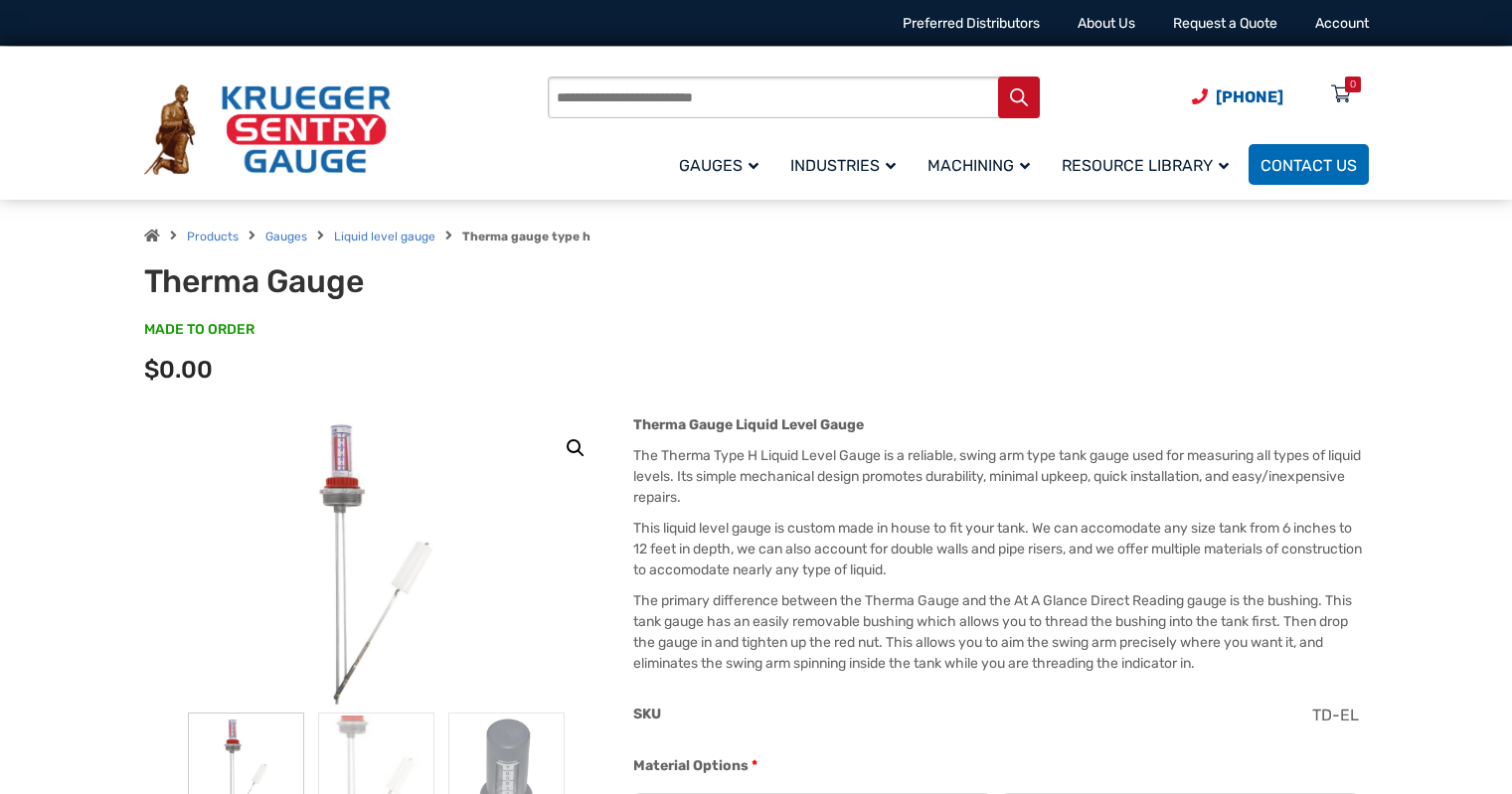 scroll, scrollTop: 0, scrollLeft: 0, axis: both 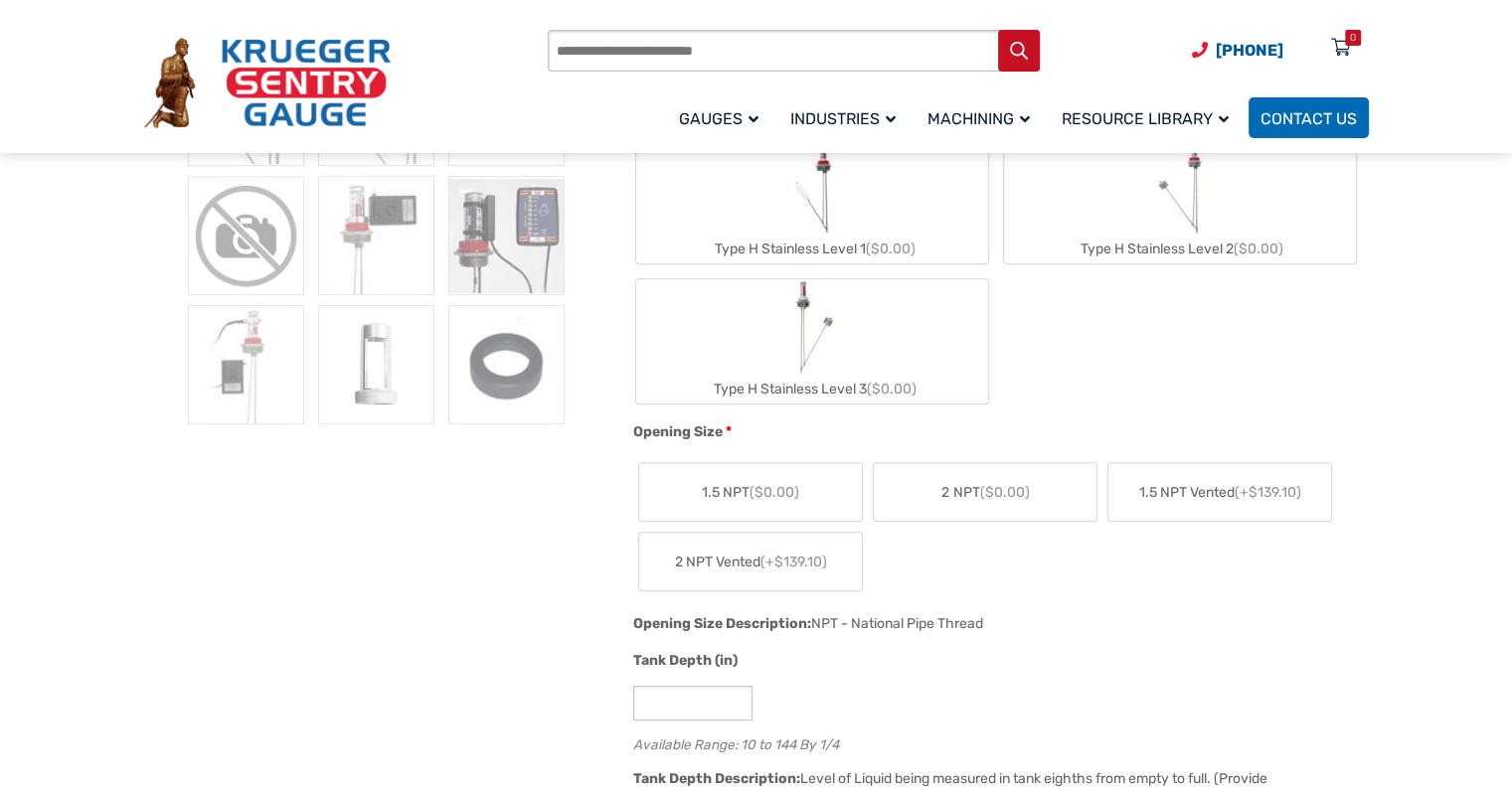 click on "1.5 NPT  ($0.00)" 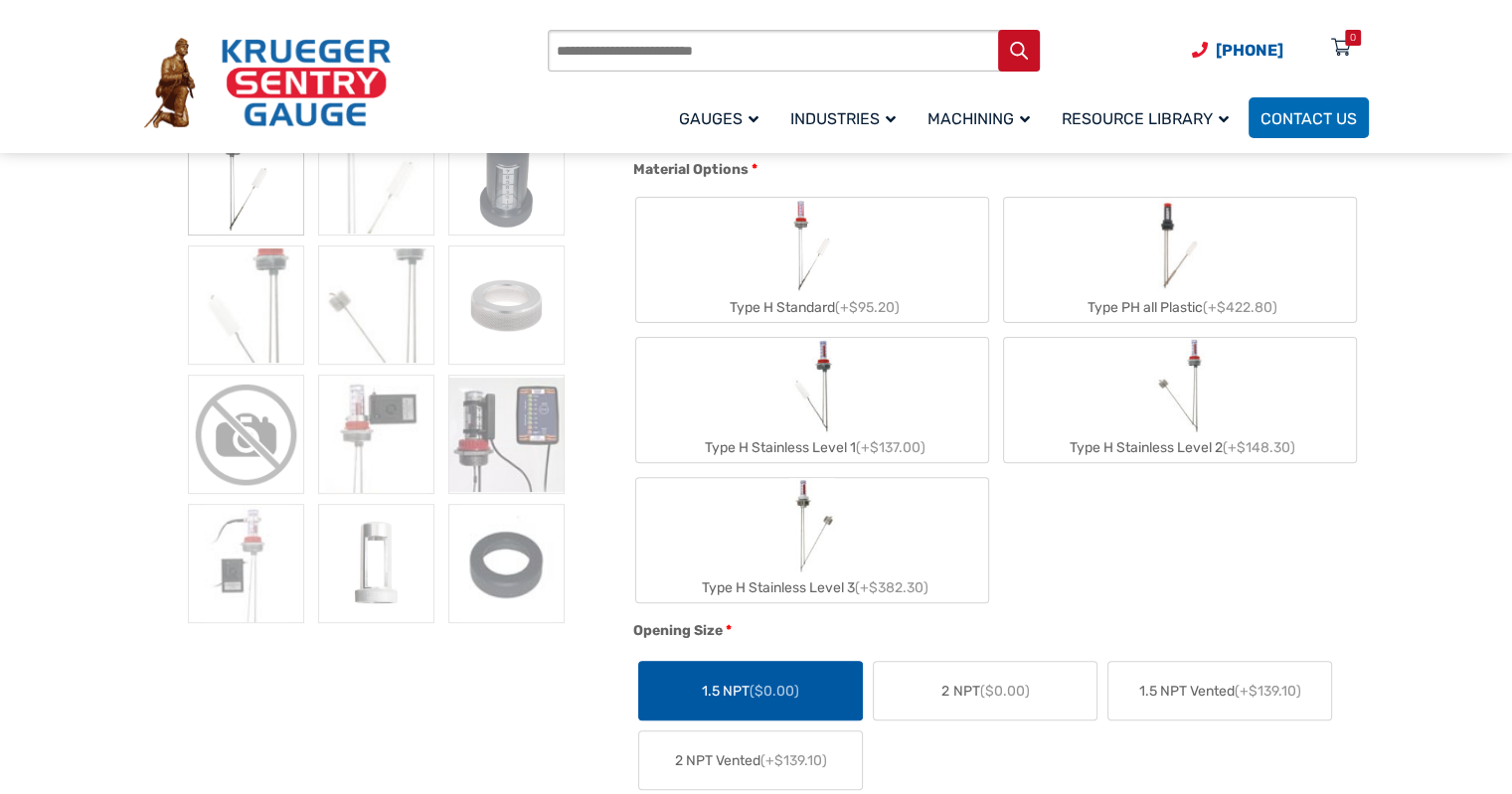 scroll, scrollTop: 497, scrollLeft: 0, axis: vertical 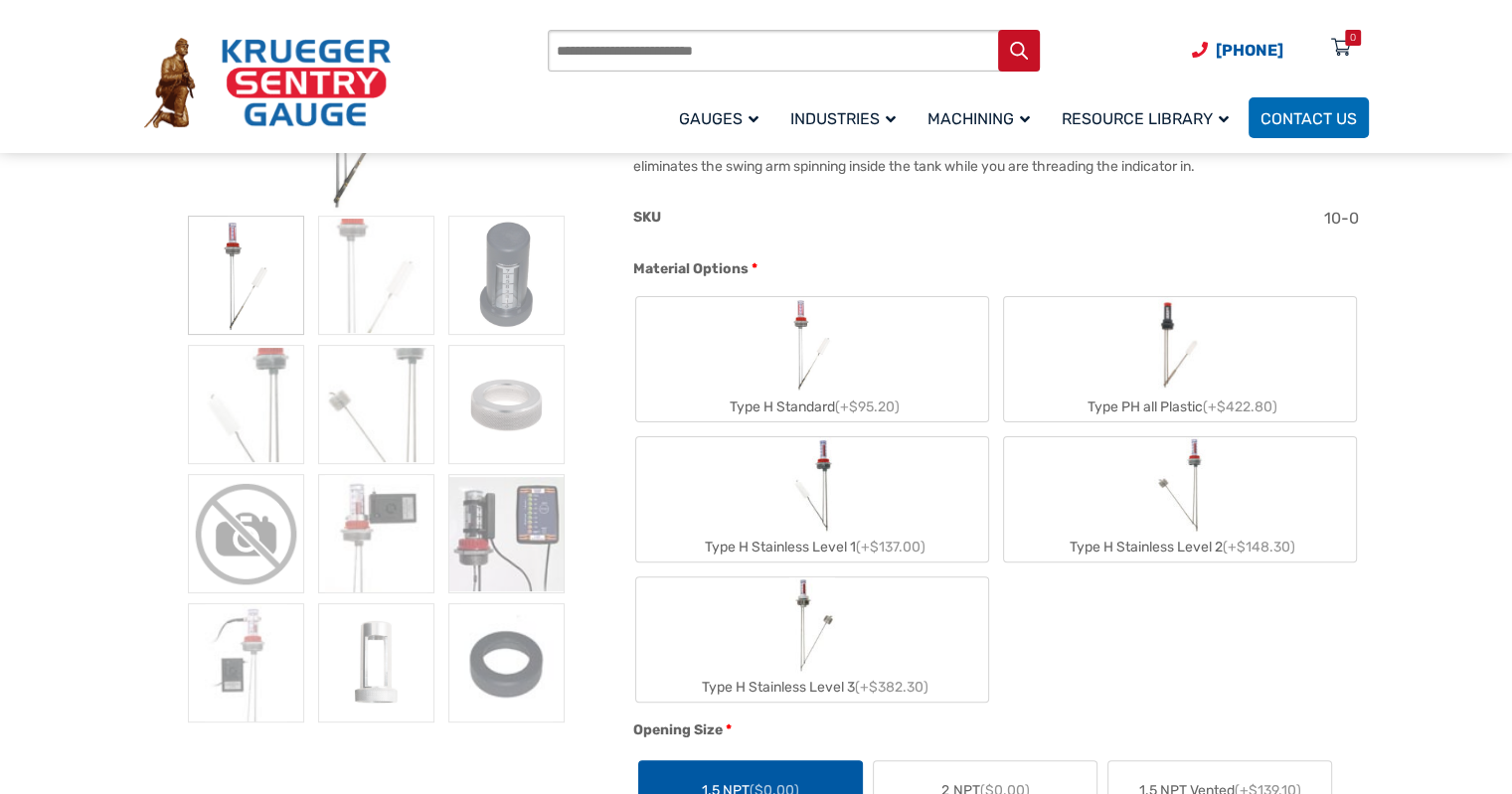 click on "Type H Standard  (+$95.20)" 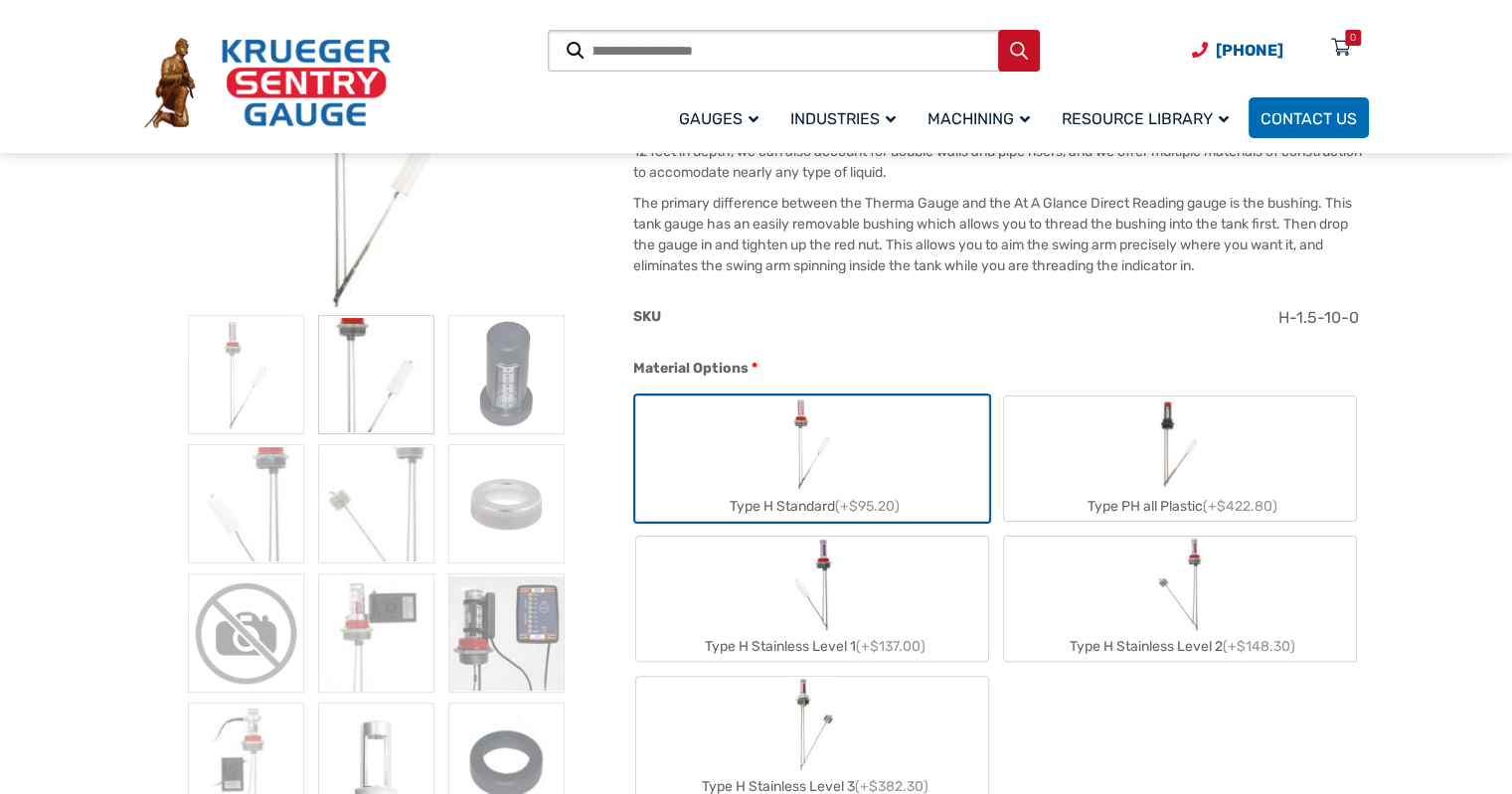 scroll, scrollTop: 0, scrollLeft: 0, axis: both 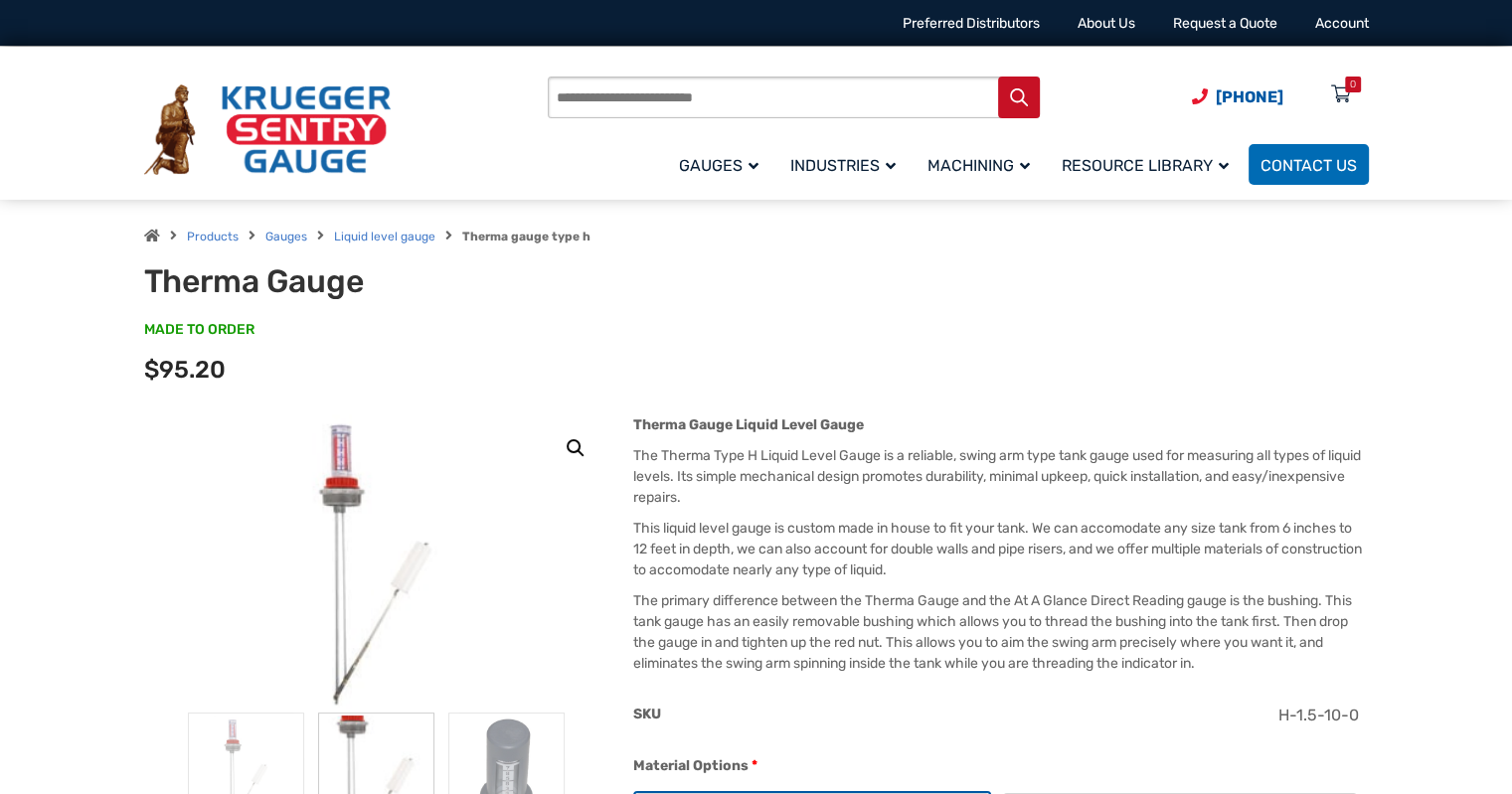 click on "This liquid level gauge is custom made in house to fit your tank. We can accomodate any size tank from 6 inches to 12 feet in depth, we can also account for double walls and pipe risers, and we offer multiple materials of construction to accomodate nearly any type of liquid." at bounding box center [1000, 549] 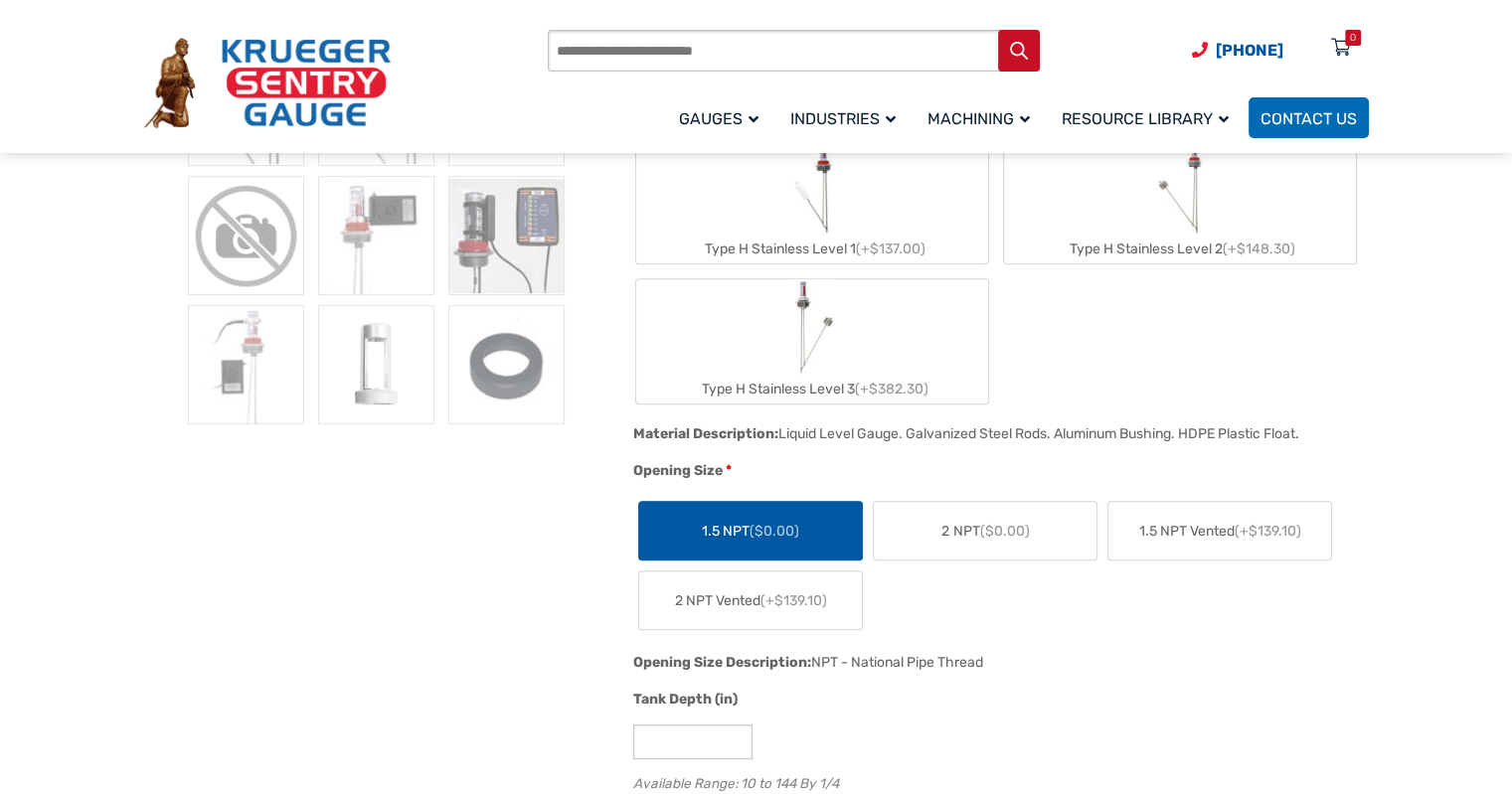 scroll, scrollTop: 894, scrollLeft: 0, axis: vertical 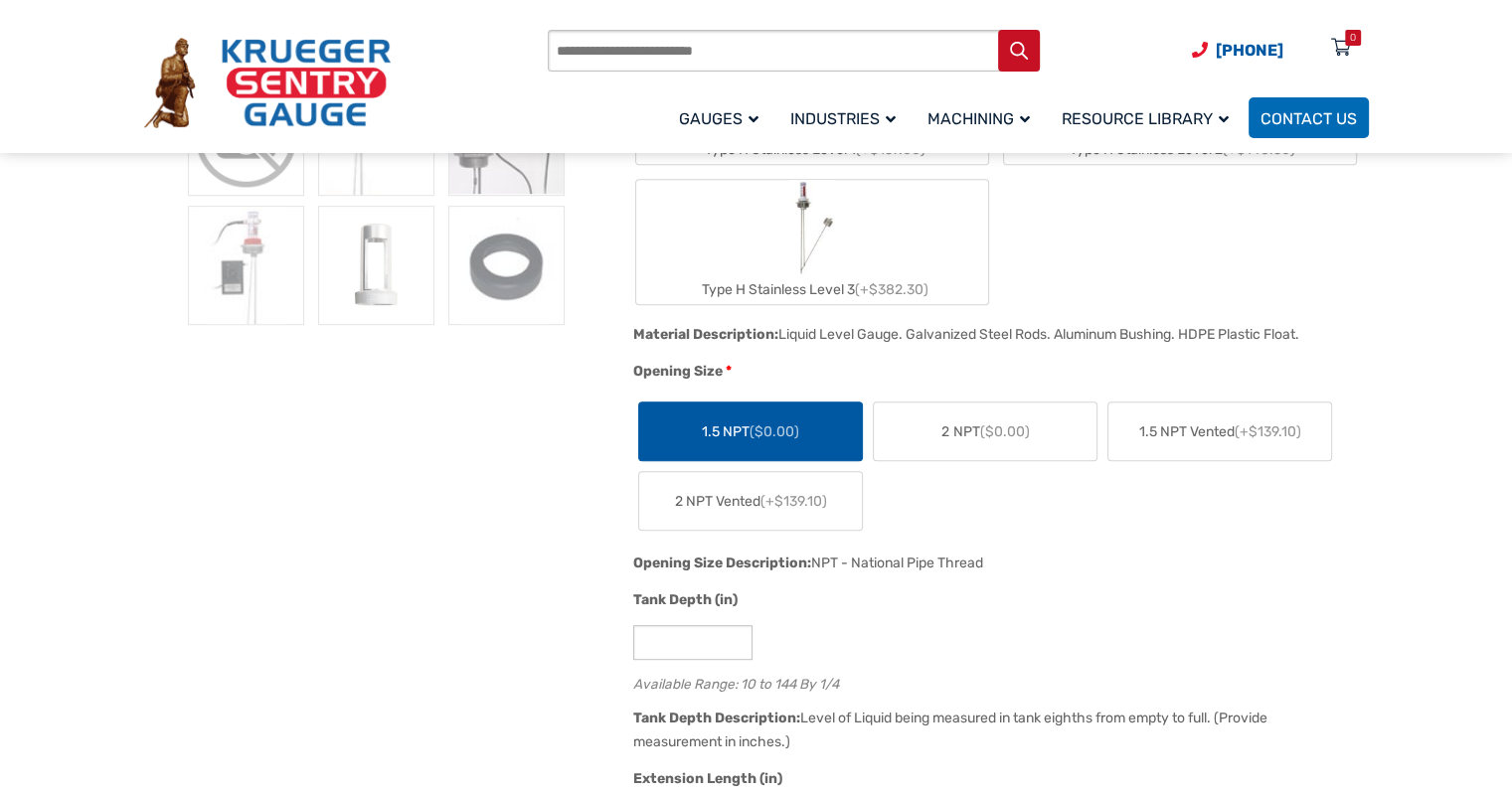 click on "2 NPT  ($0.00)" 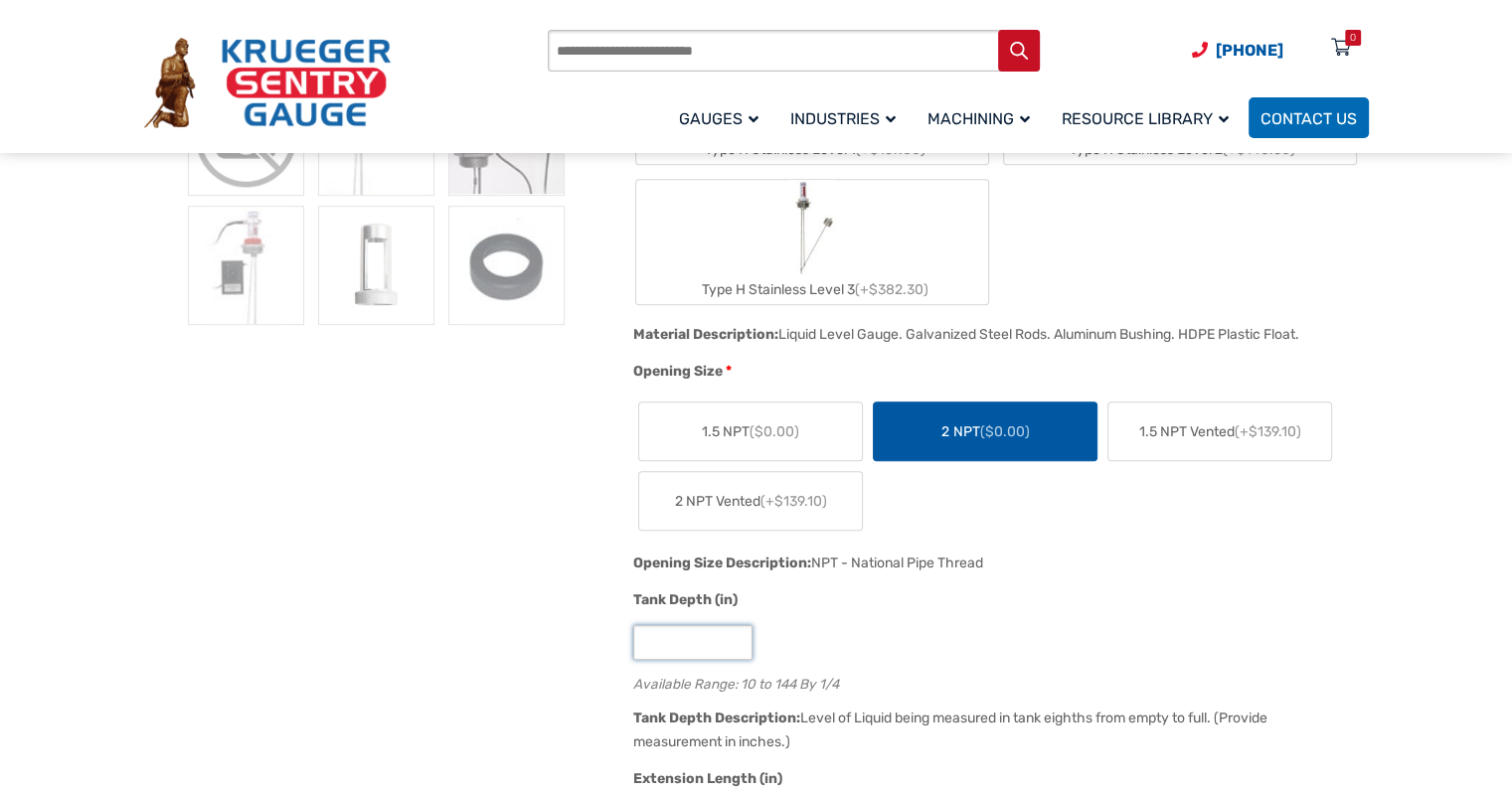 click on "**" 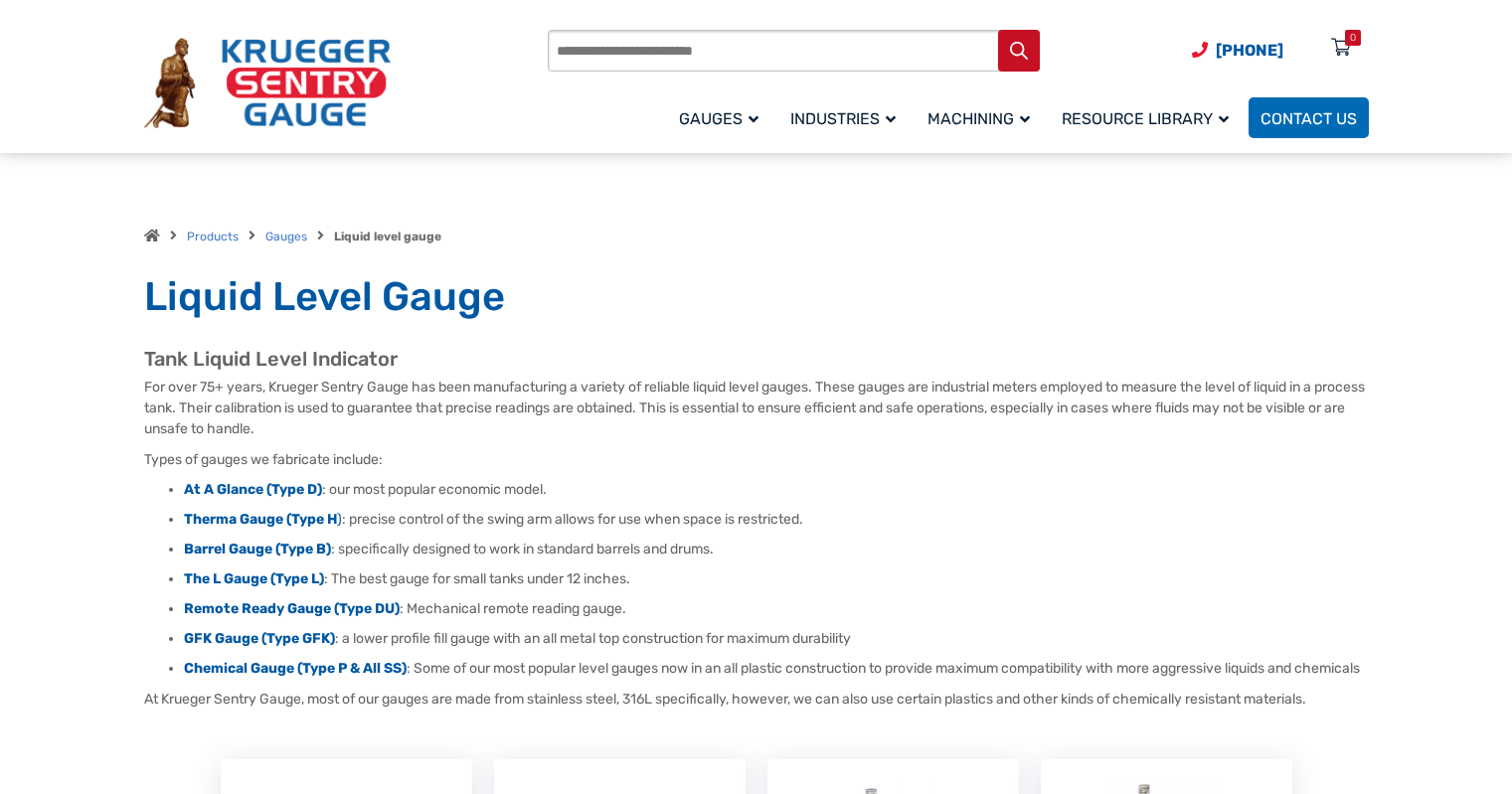 scroll, scrollTop: 1491, scrollLeft: 0, axis: vertical 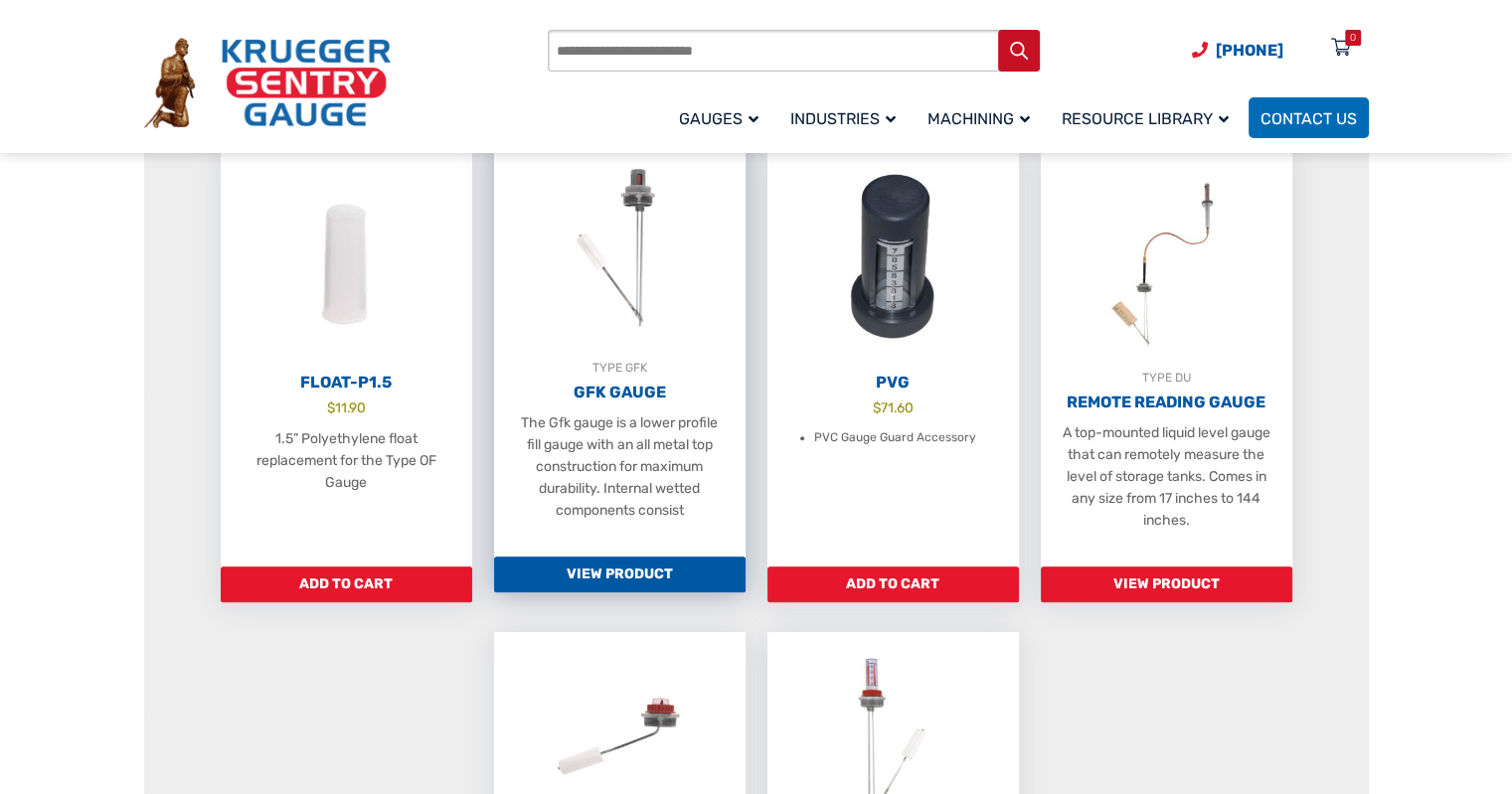 click on "GFK Gauge" at bounding box center (619, 393) 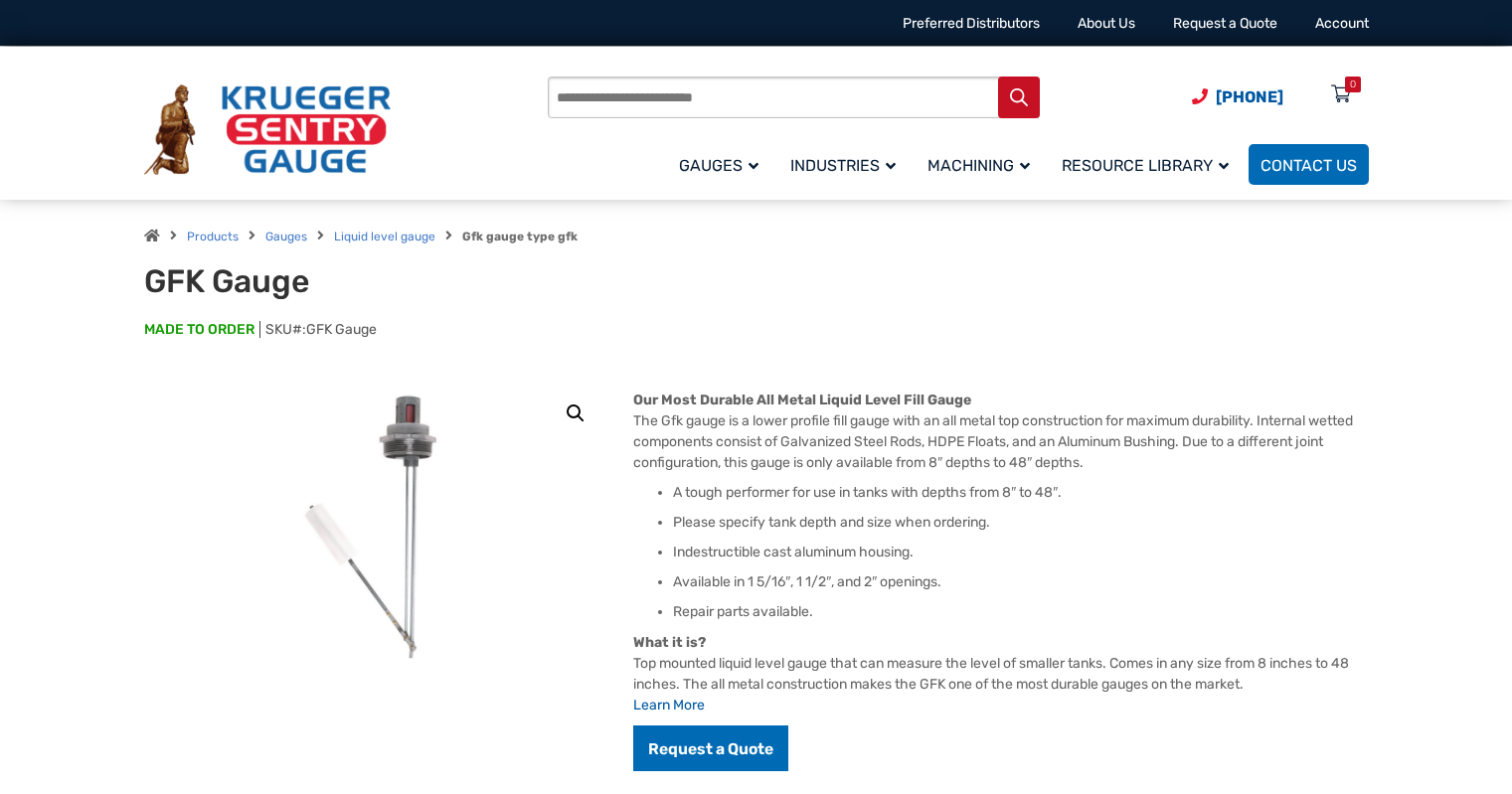 scroll, scrollTop: 0, scrollLeft: 0, axis: both 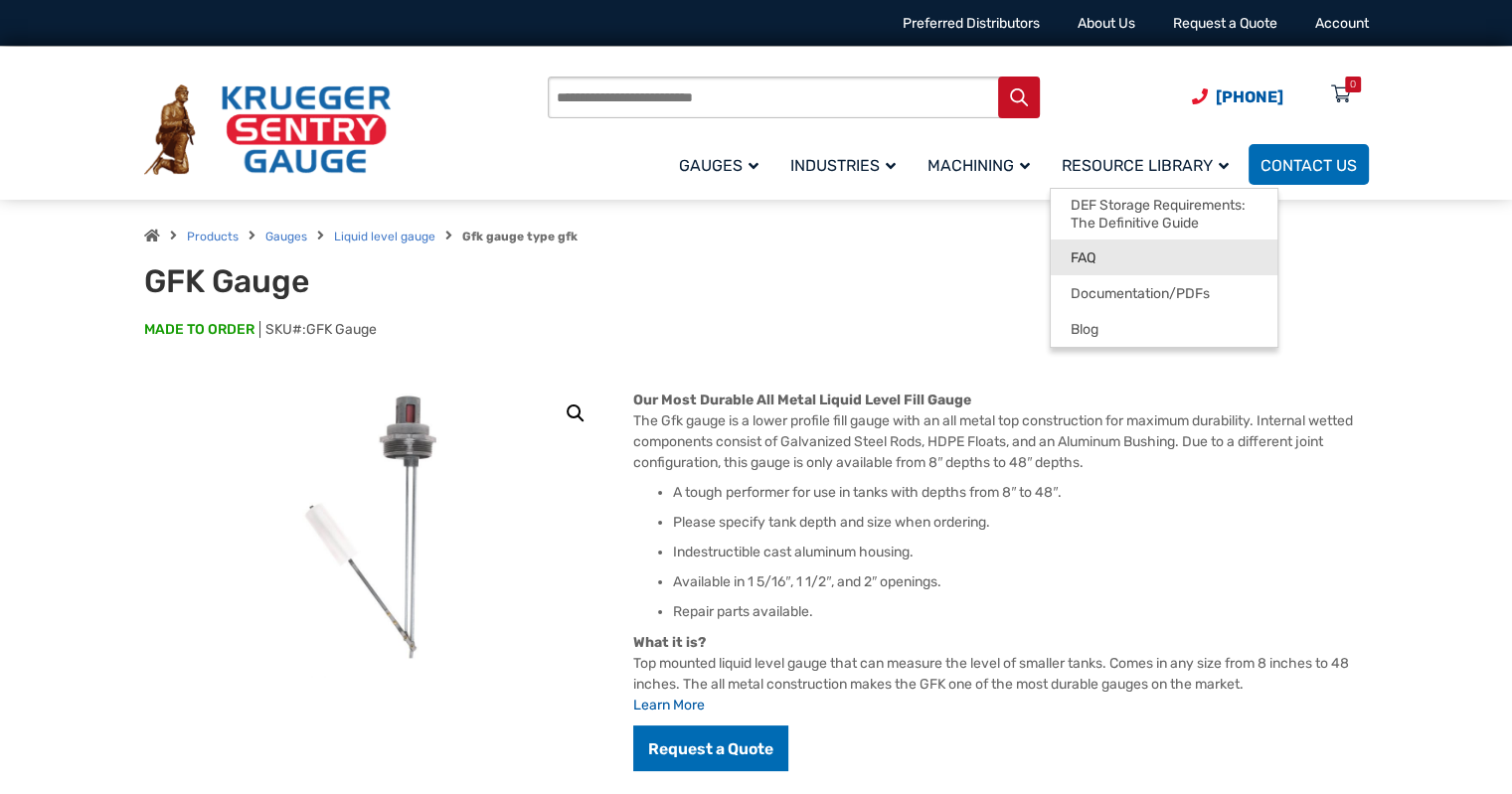 click on "FAQ" at bounding box center [1083, 258] 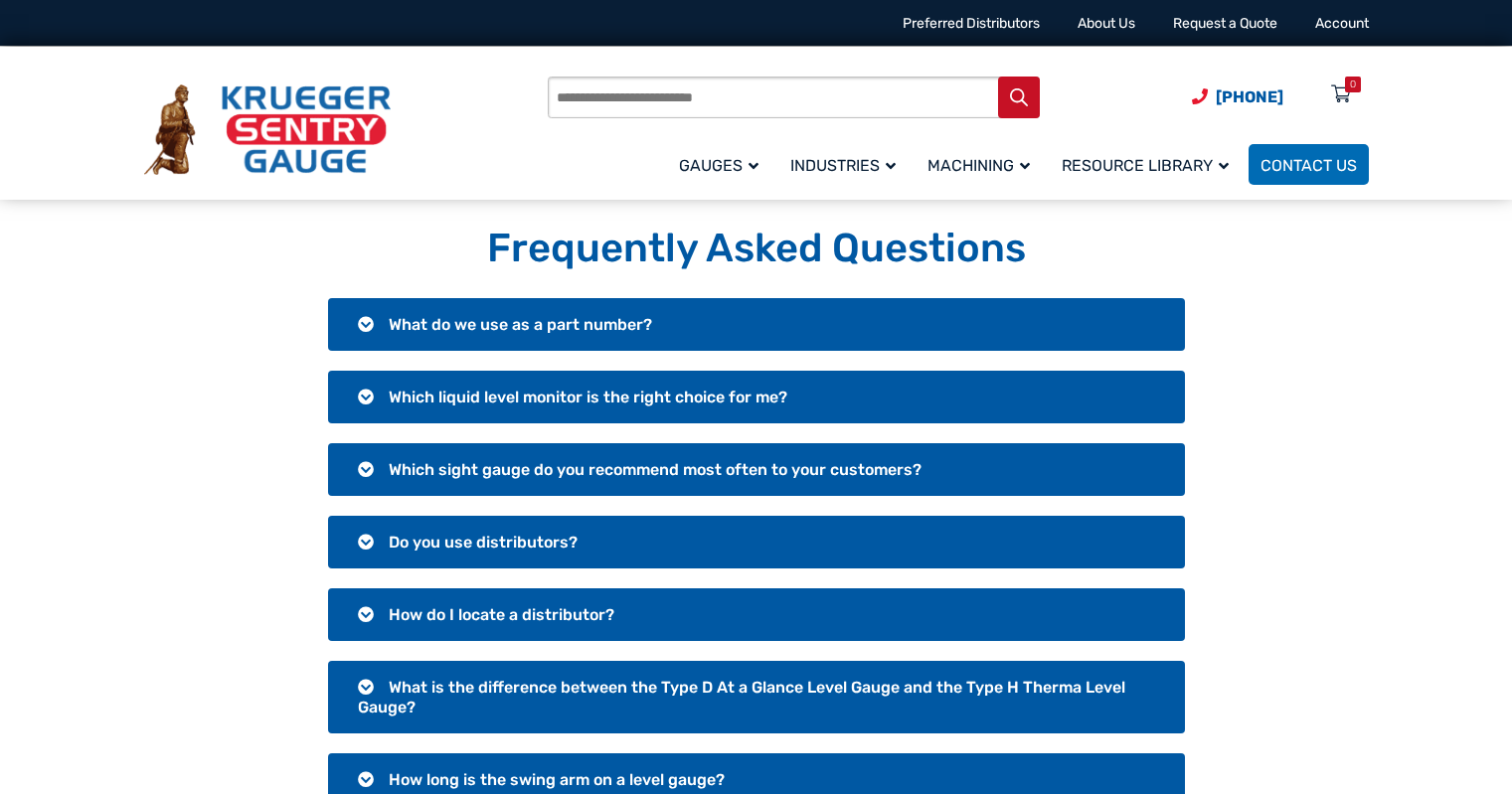 scroll, scrollTop: 0, scrollLeft: 0, axis: both 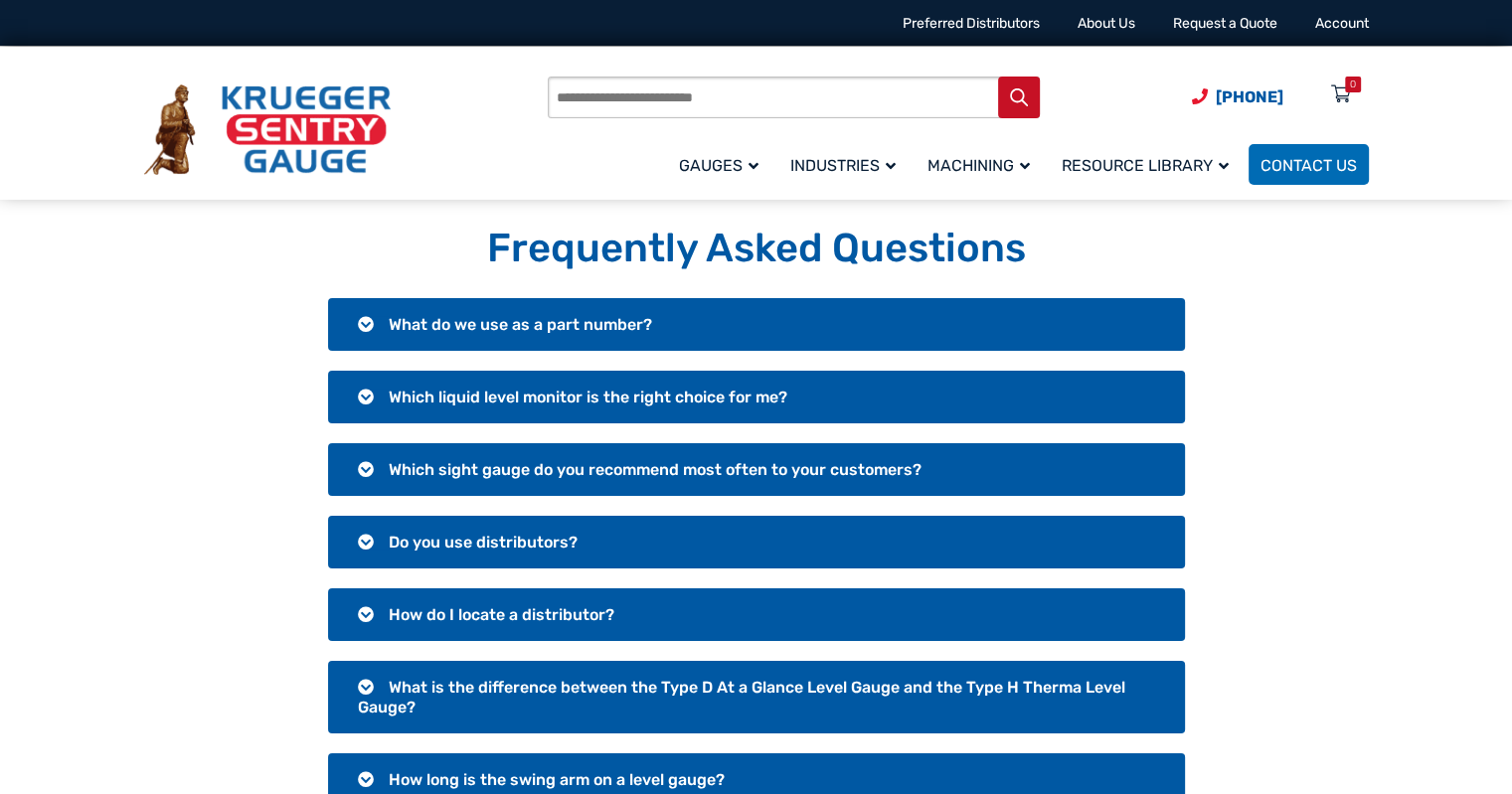 click on "Which liquid level monitor is the right choice for me?" at bounding box center [756, 397] 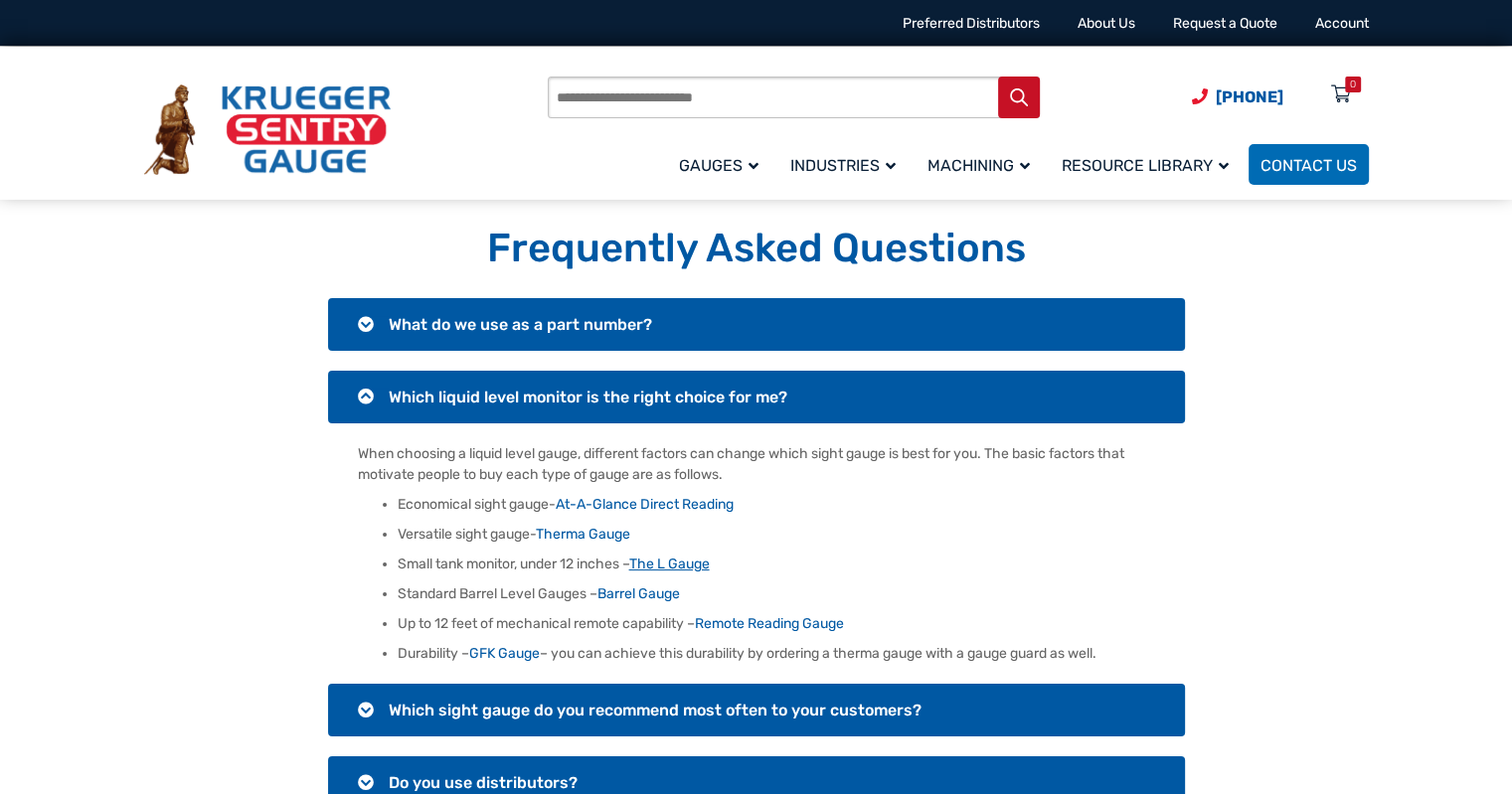 click on "The L Gauge" at bounding box center [669, 563] 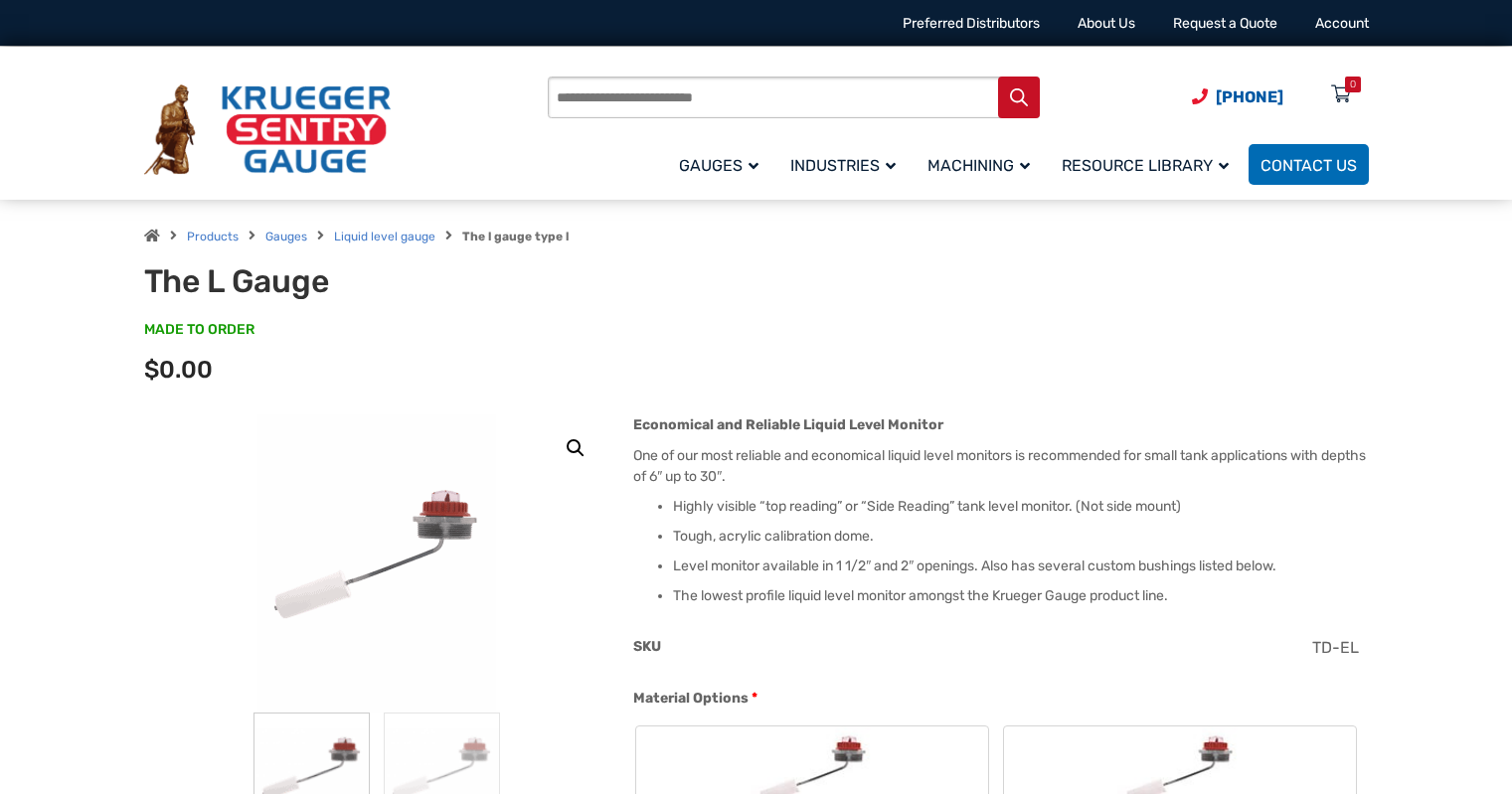 scroll, scrollTop: 0, scrollLeft: 0, axis: both 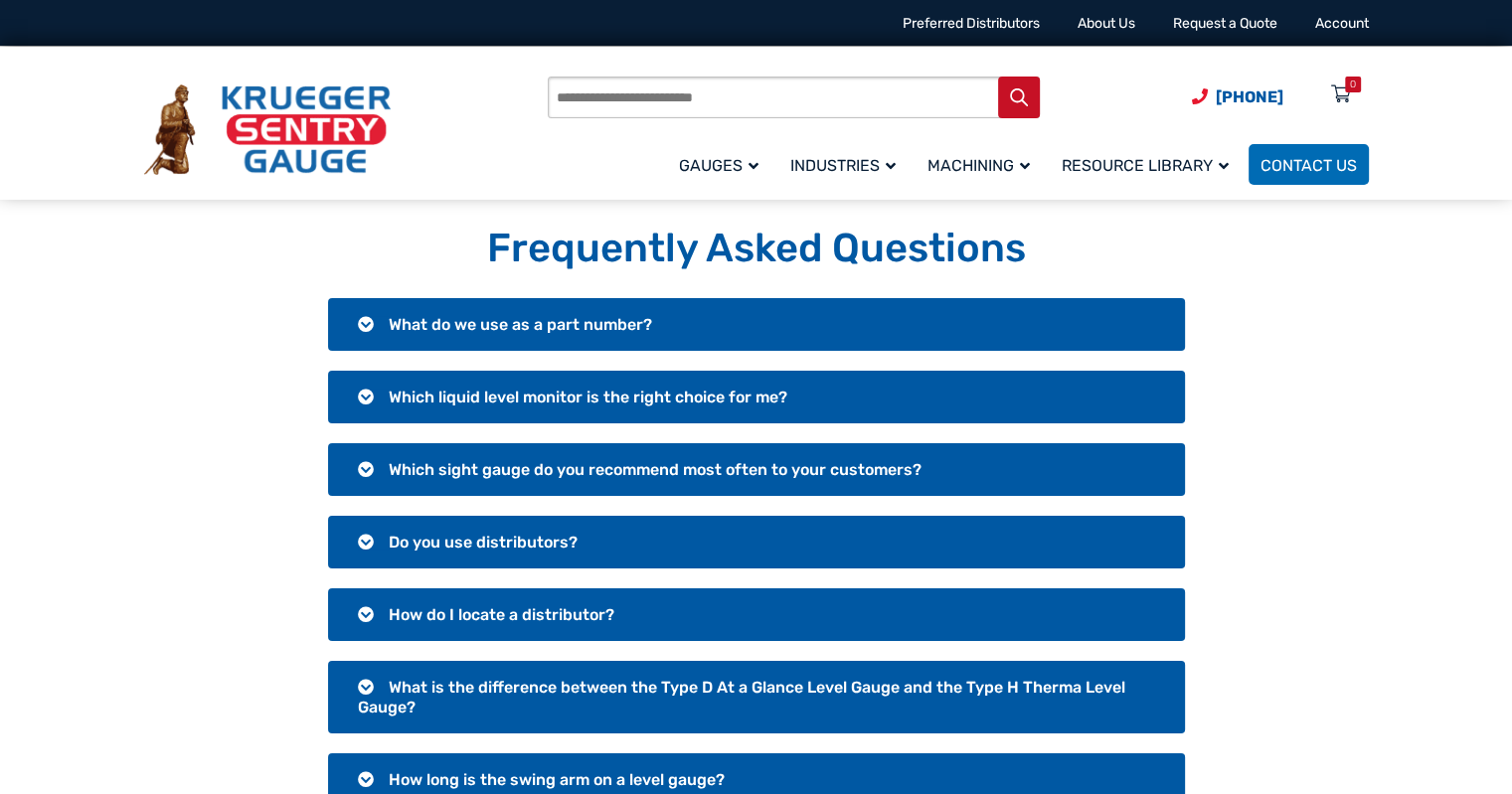 click on "Which liquid level monitor is the right choice for me?" at bounding box center [756, 397] 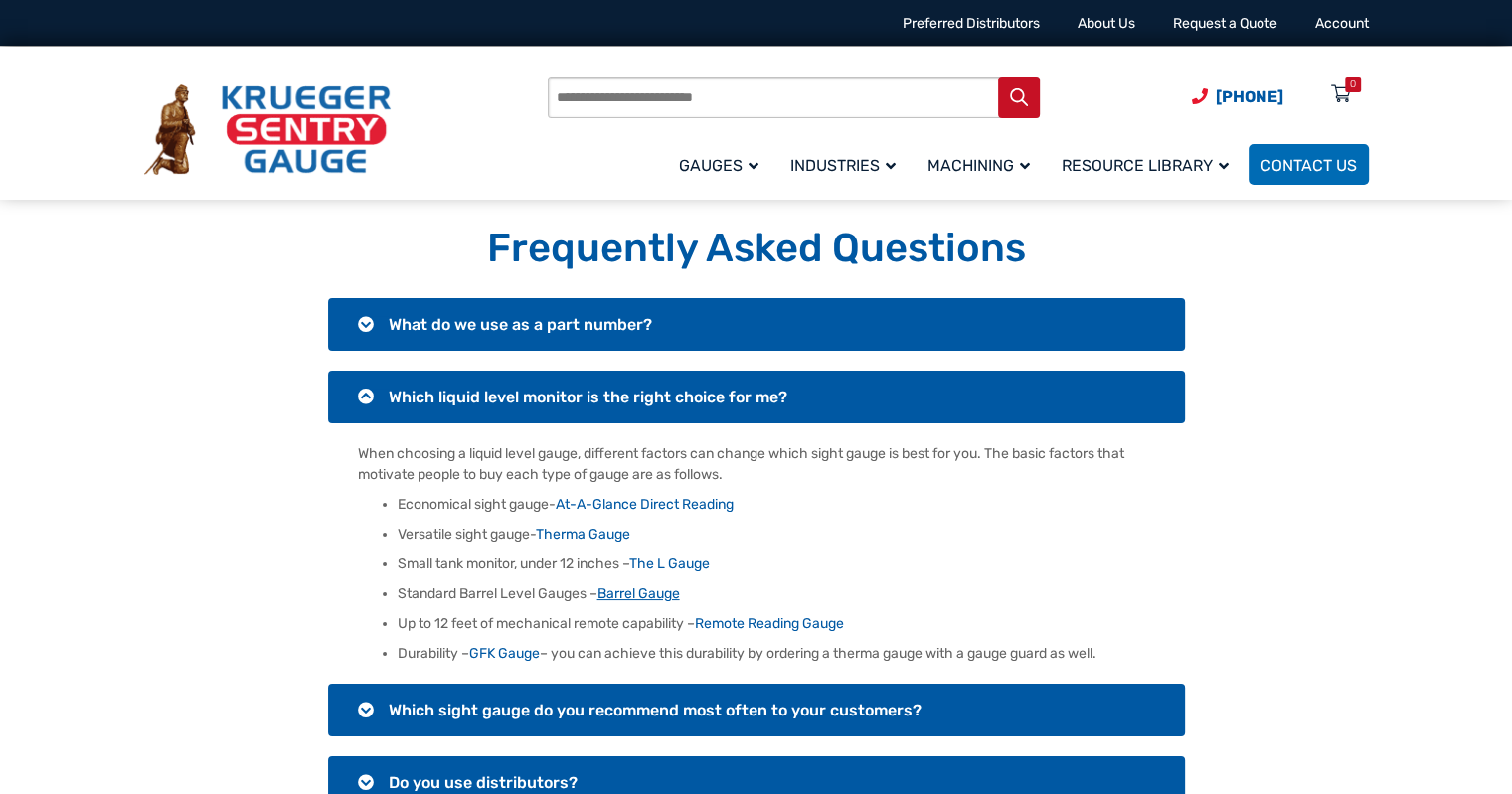 click on "Barrel Gauge" at bounding box center [638, 593] 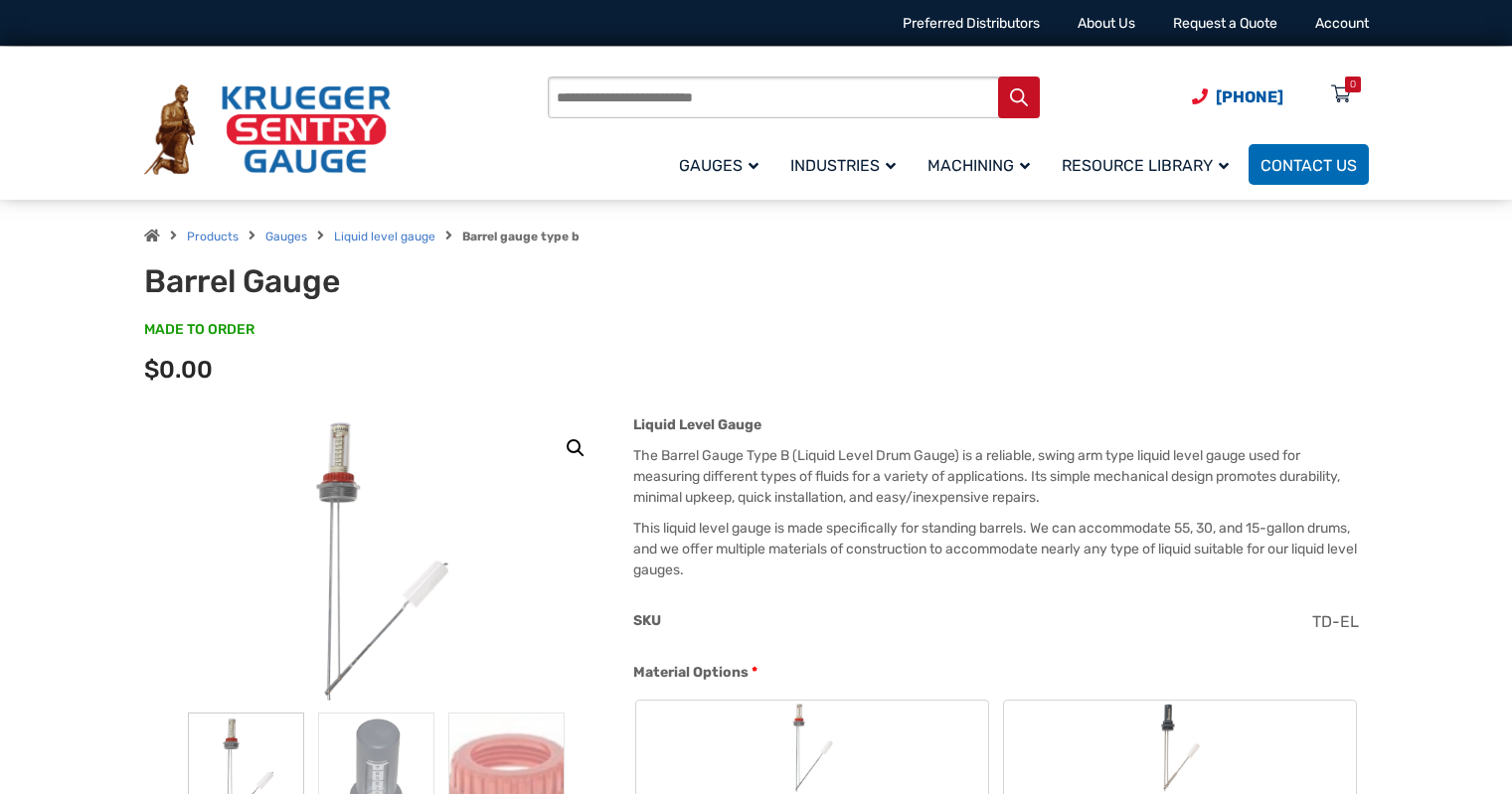 scroll, scrollTop: 0, scrollLeft: 0, axis: both 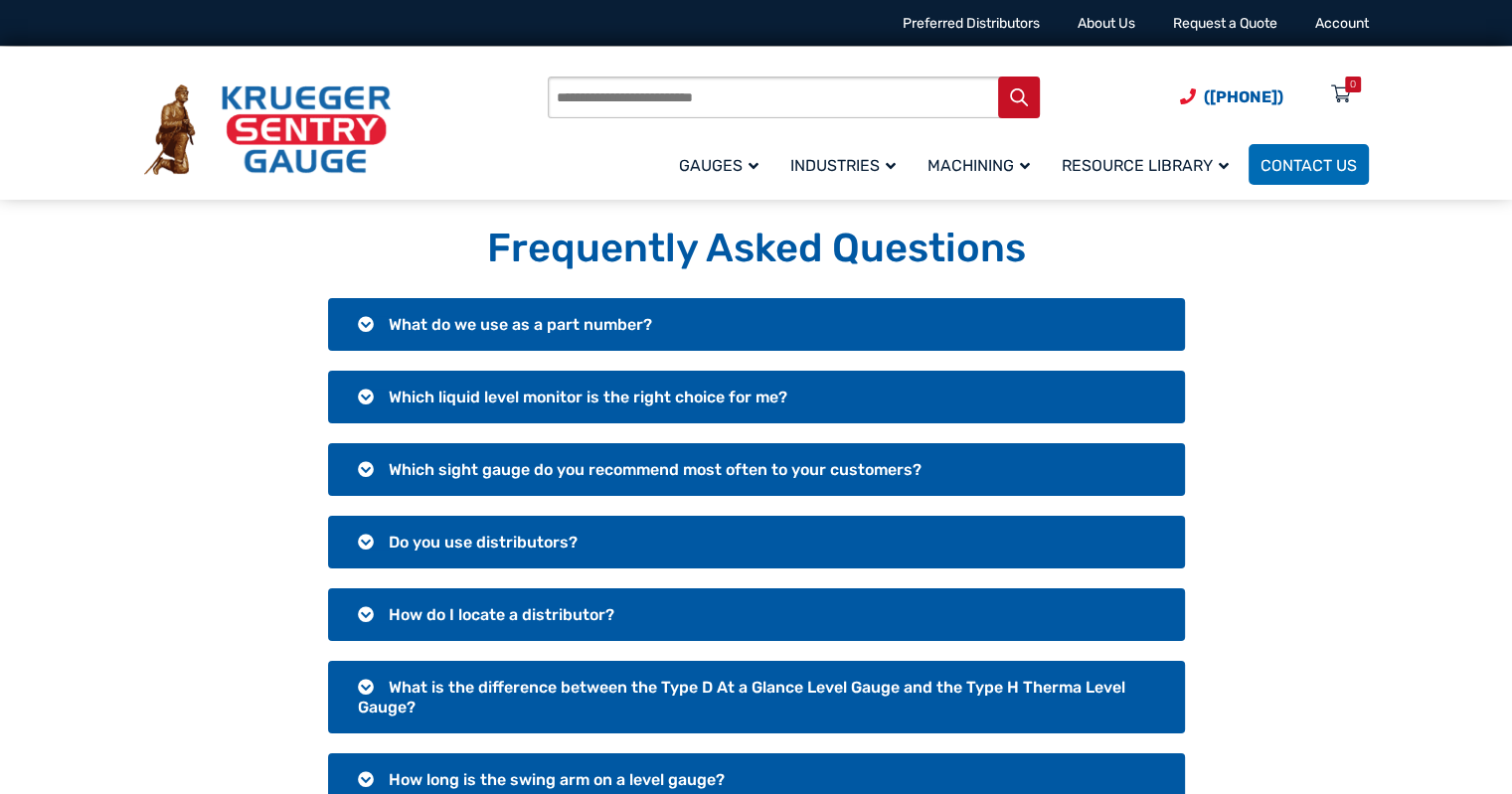 click on "Which liquid level monitor is the right choice for me?" at bounding box center (756, 397) 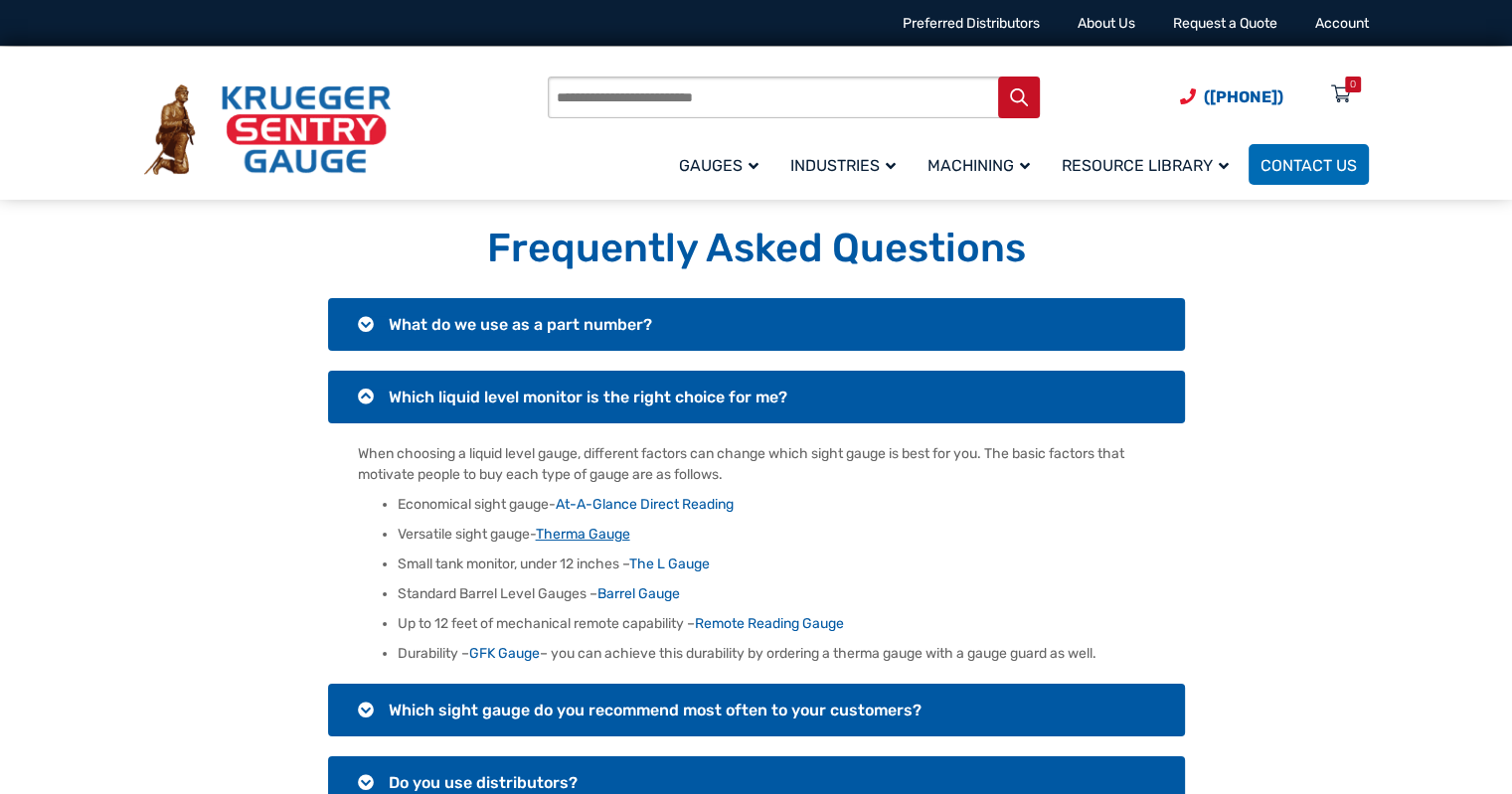 click on "Therma Gauge" at bounding box center (583, 534) 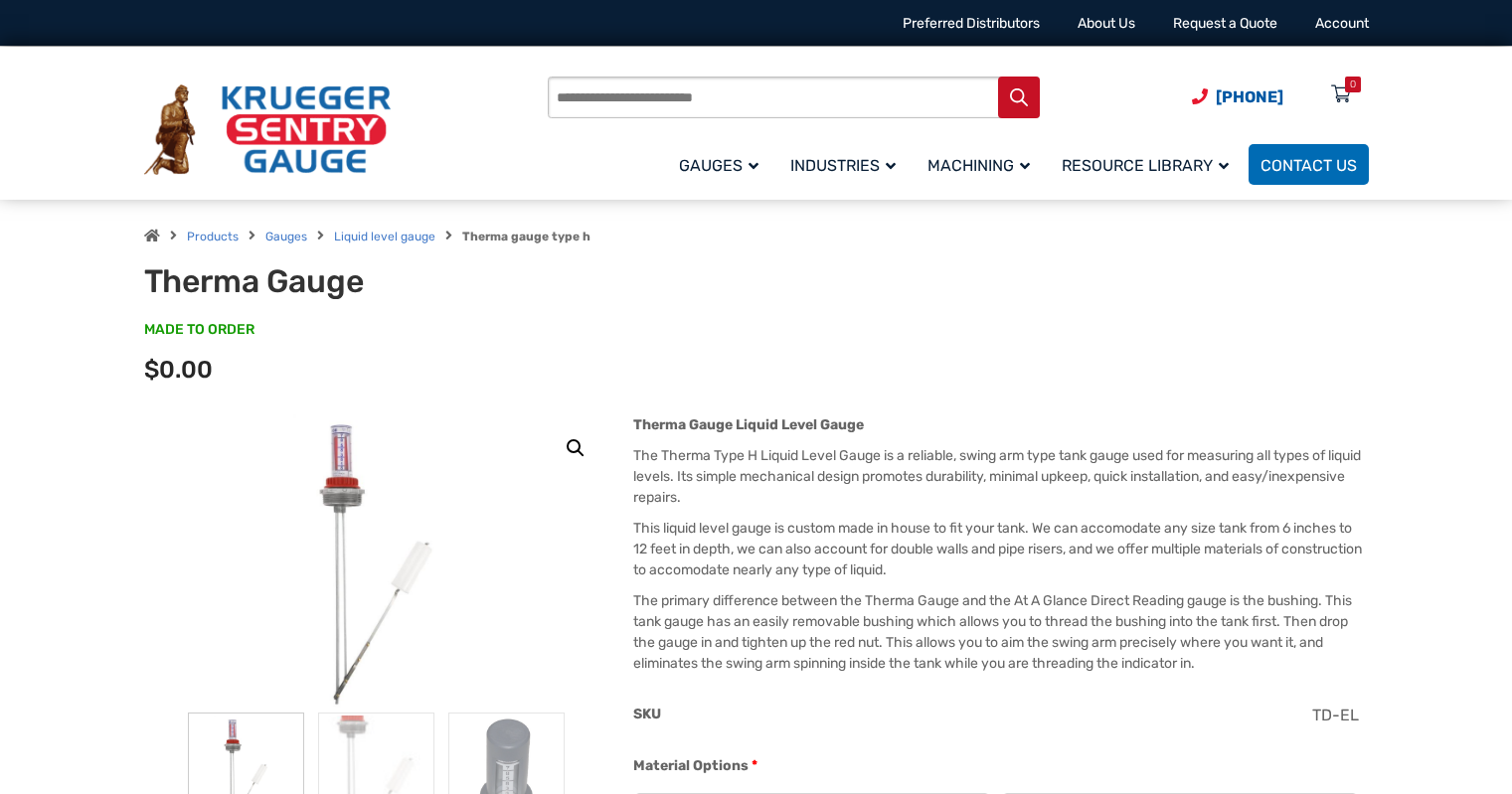 scroll, scrollTop: 0, scrollLeft: 0, axis: both 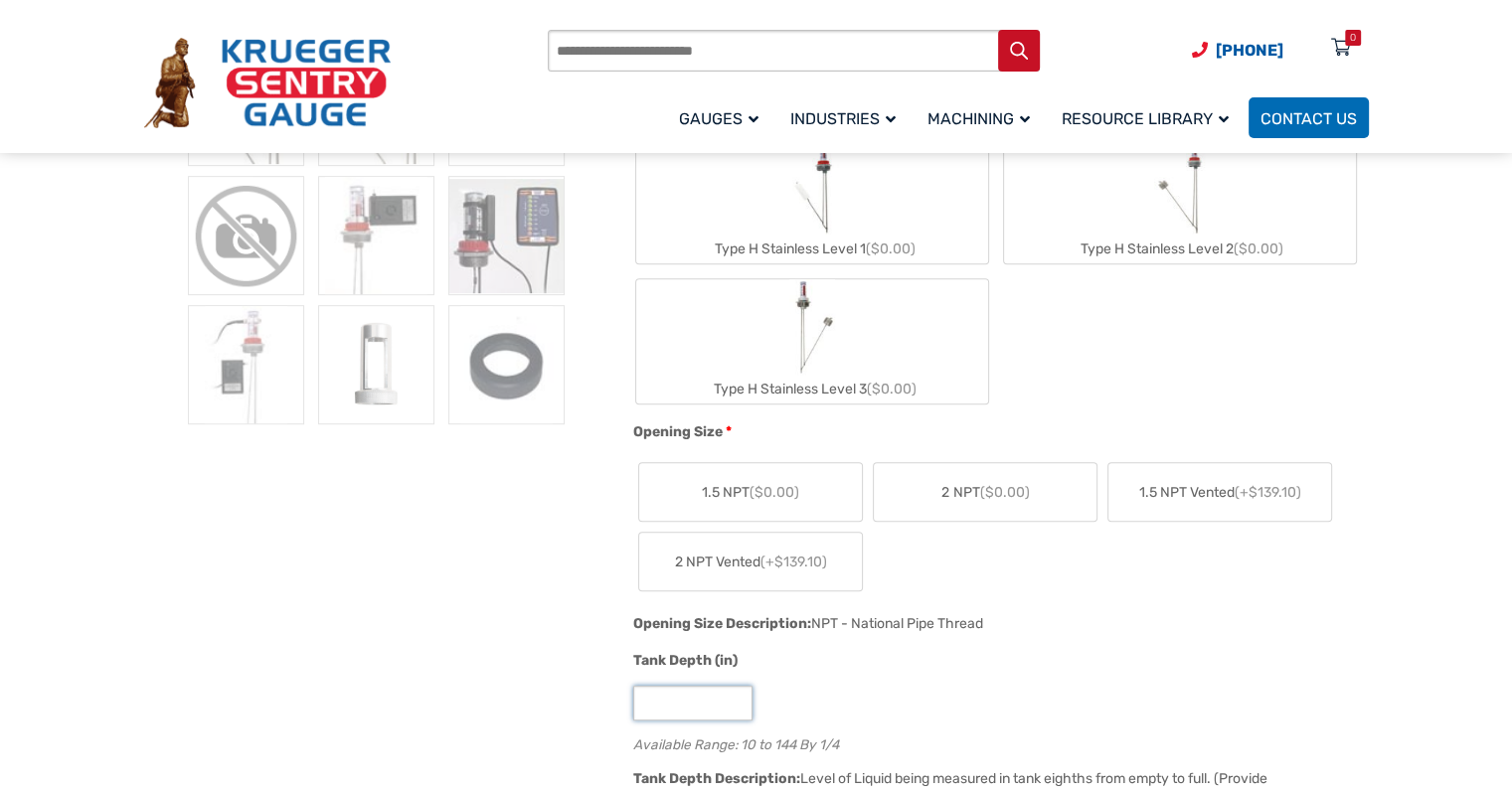 drag, startPoint x: 661, startPoint y: 705, endPoint x: 622, endPoint y: 704, distance: 39.012818 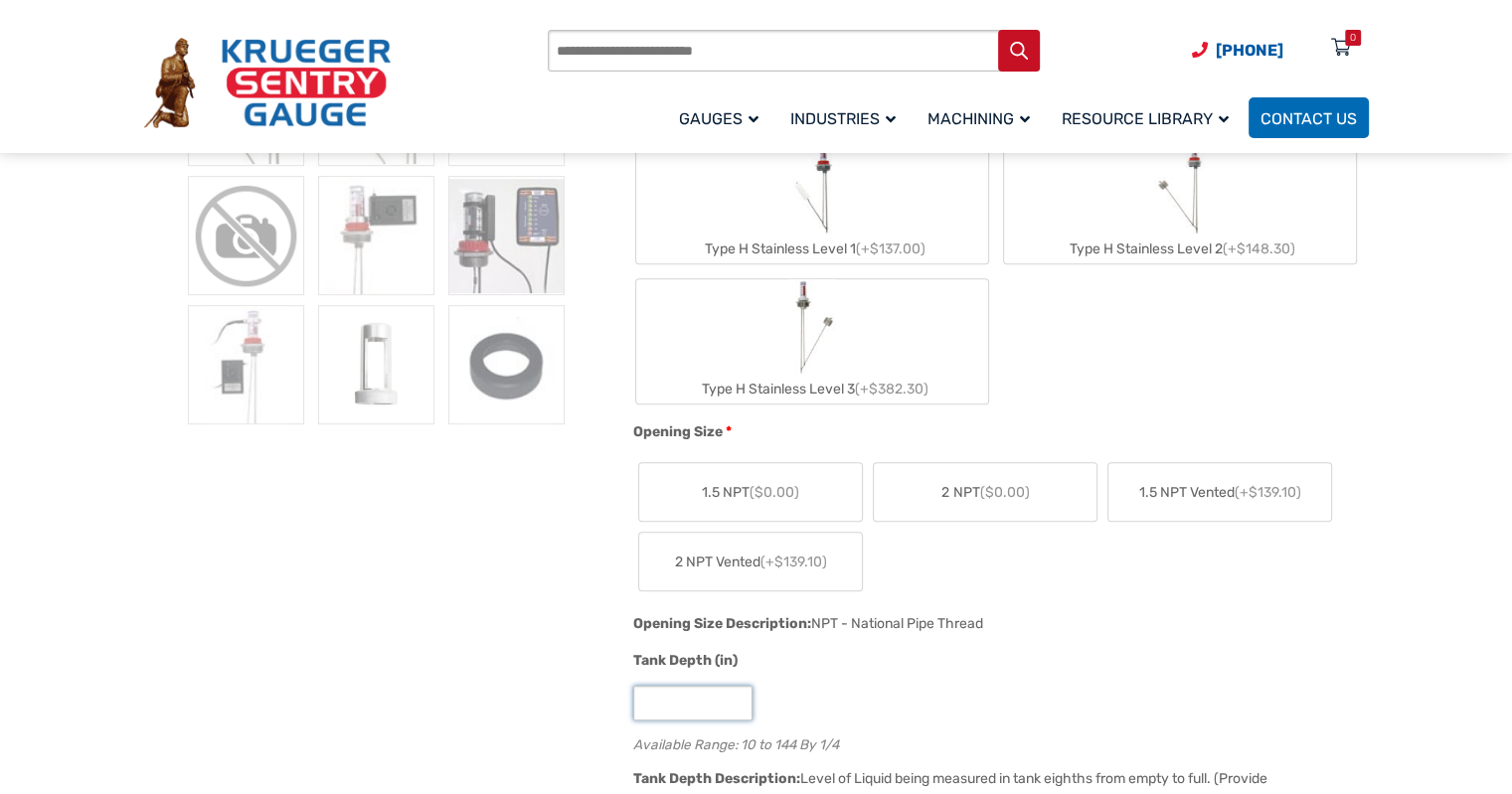 type on "**" 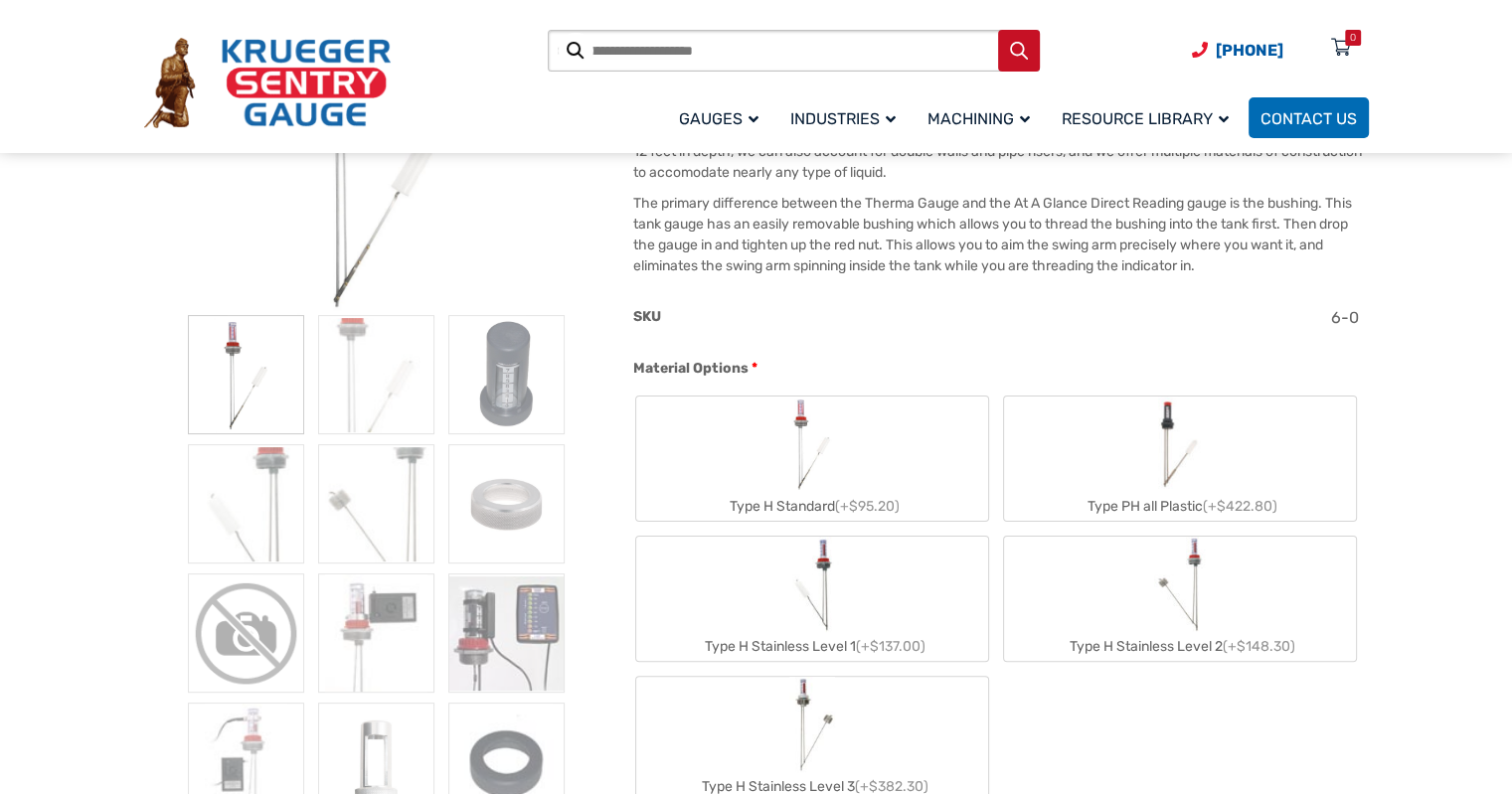 scroll, scrollTop: 298, scrollLeft: 0, axis: vertical 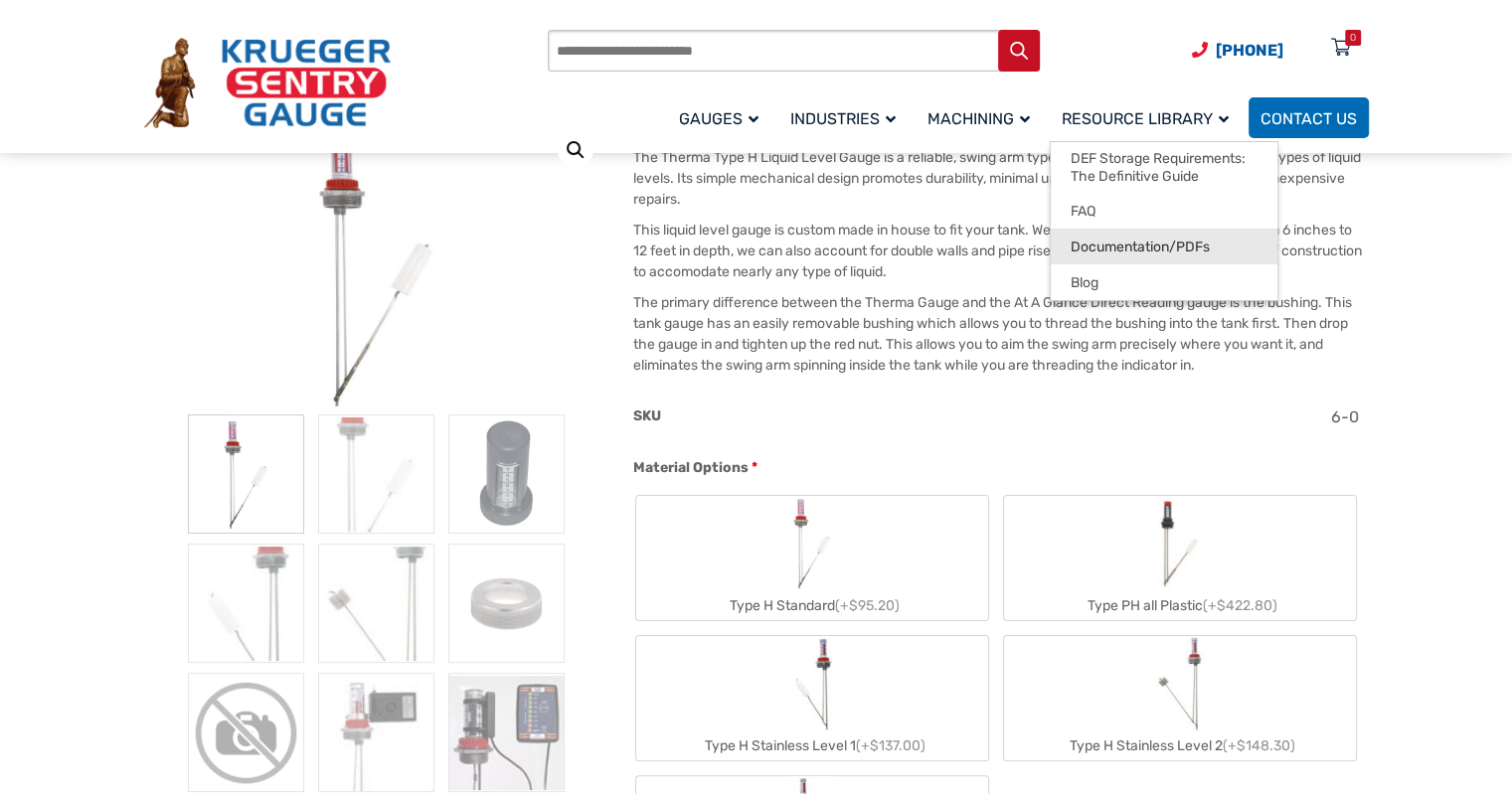 click on "Documentation/PDFs" at bounding box center [1140, 247] 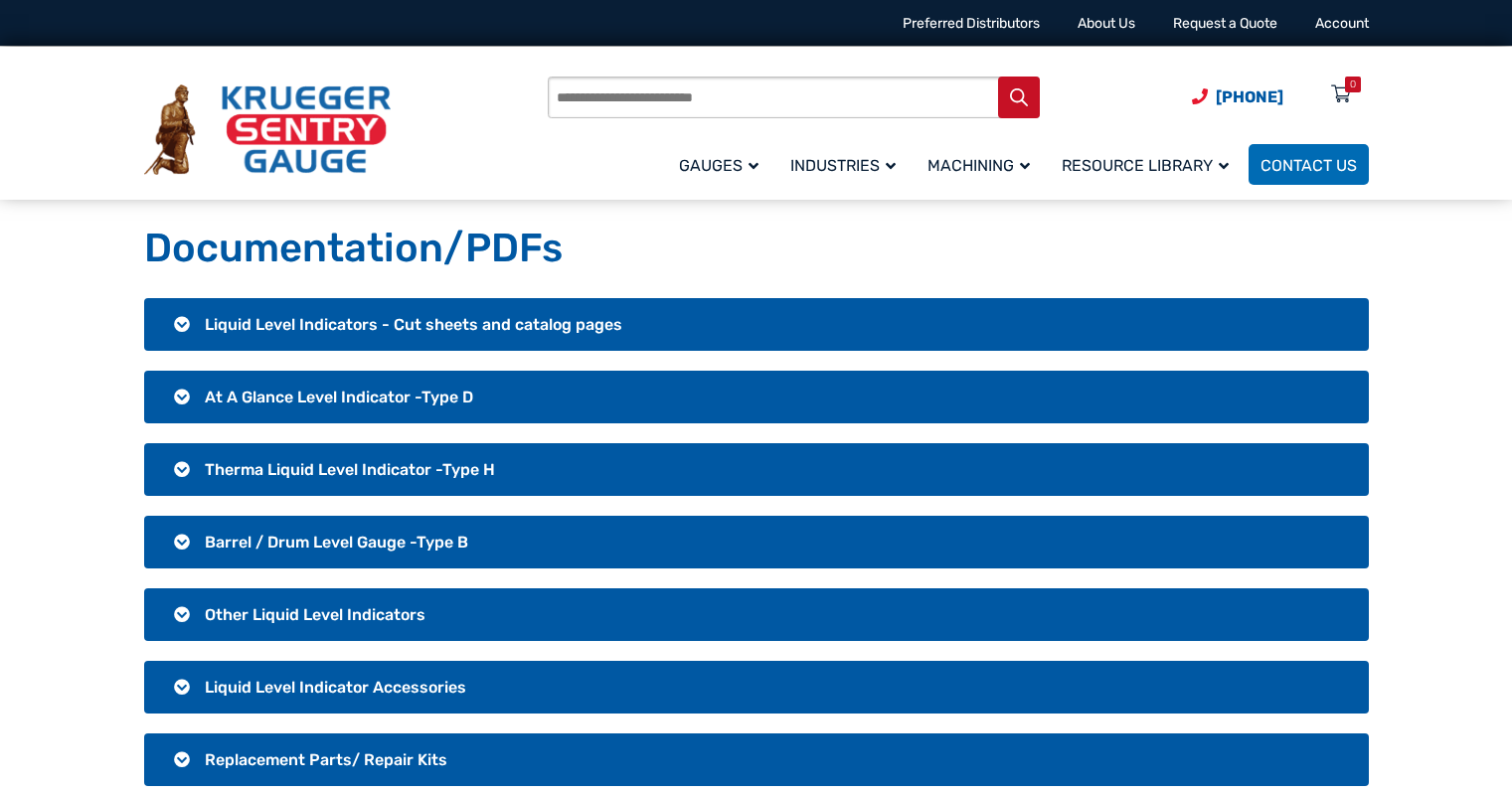 scroll, scrollTop: 0, scrollLeft: 0, axis: both 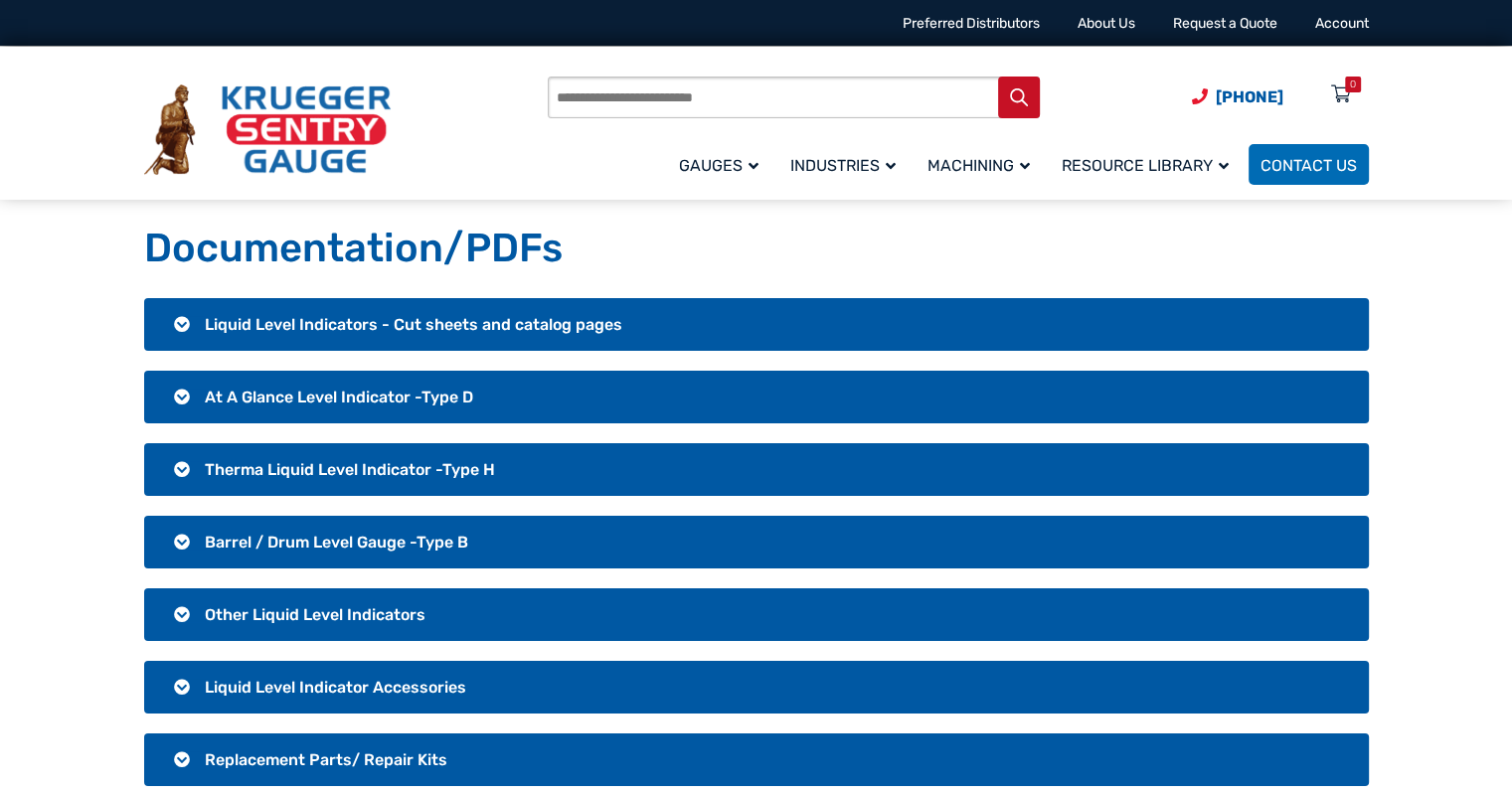 click on "Therma Liquid Level Indicator -Type H" at bounding box center [756, 469] 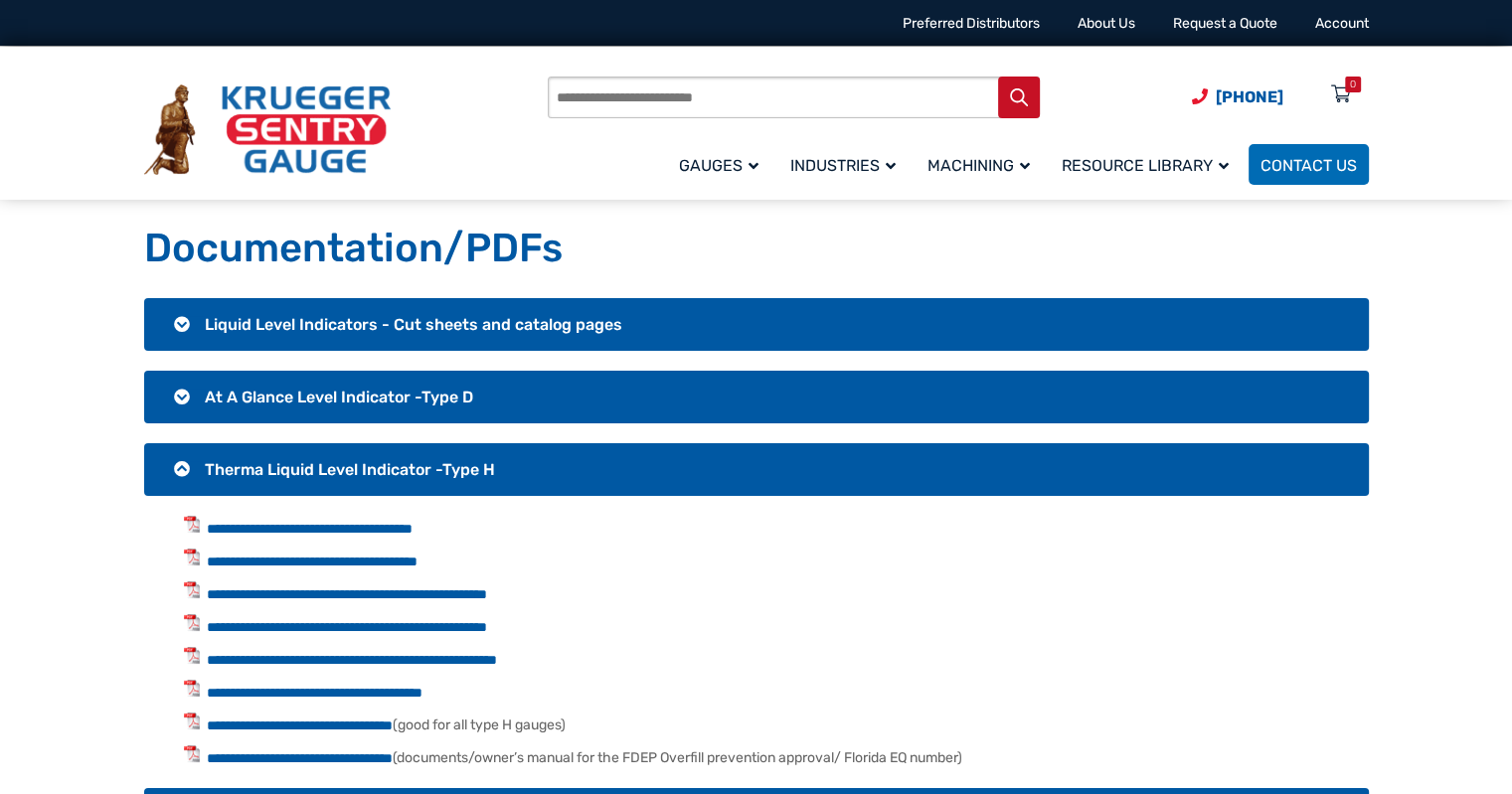 scroll, scrollTop: 99, scrollLeft: 0, axis: vertical 